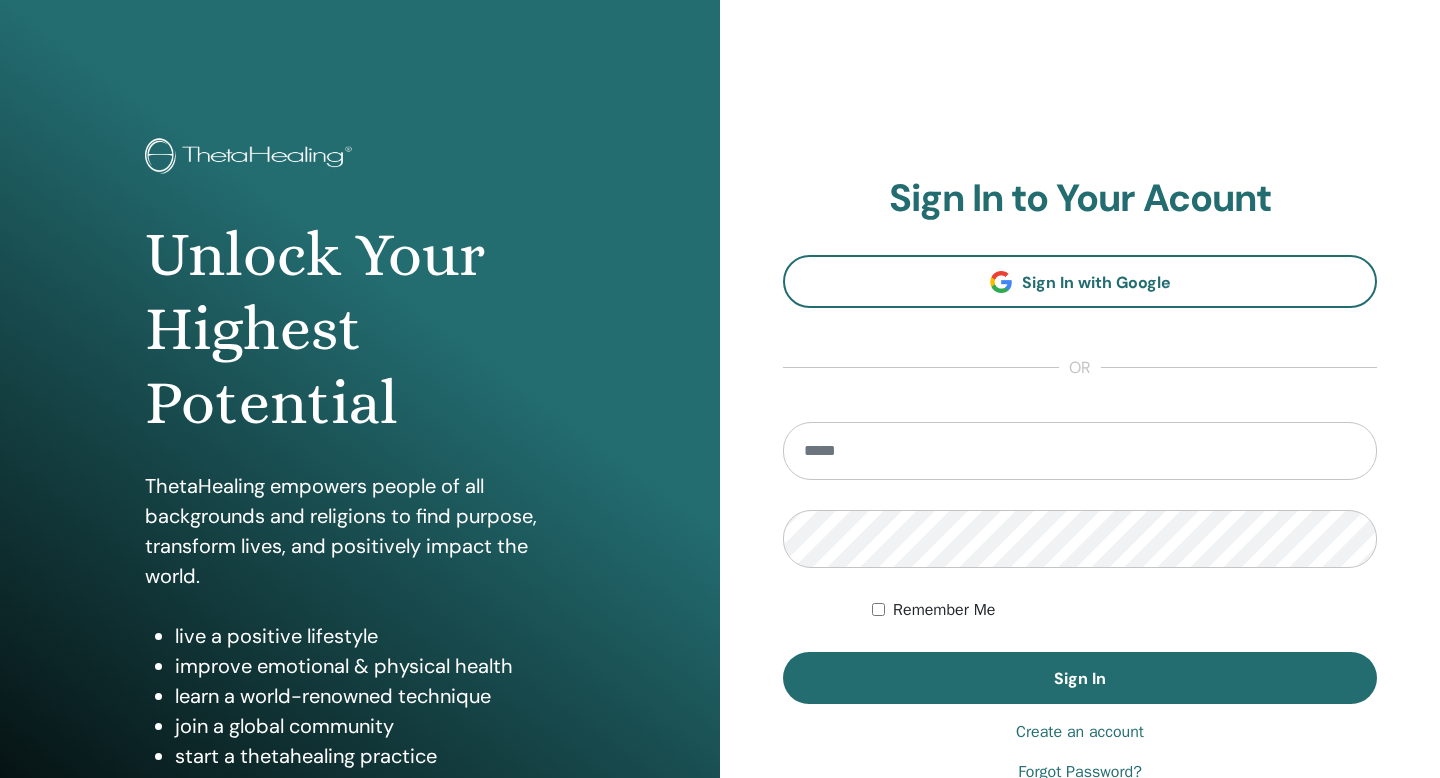 scroll, scrollTop: 0, scrollLeft: 0, axis: both 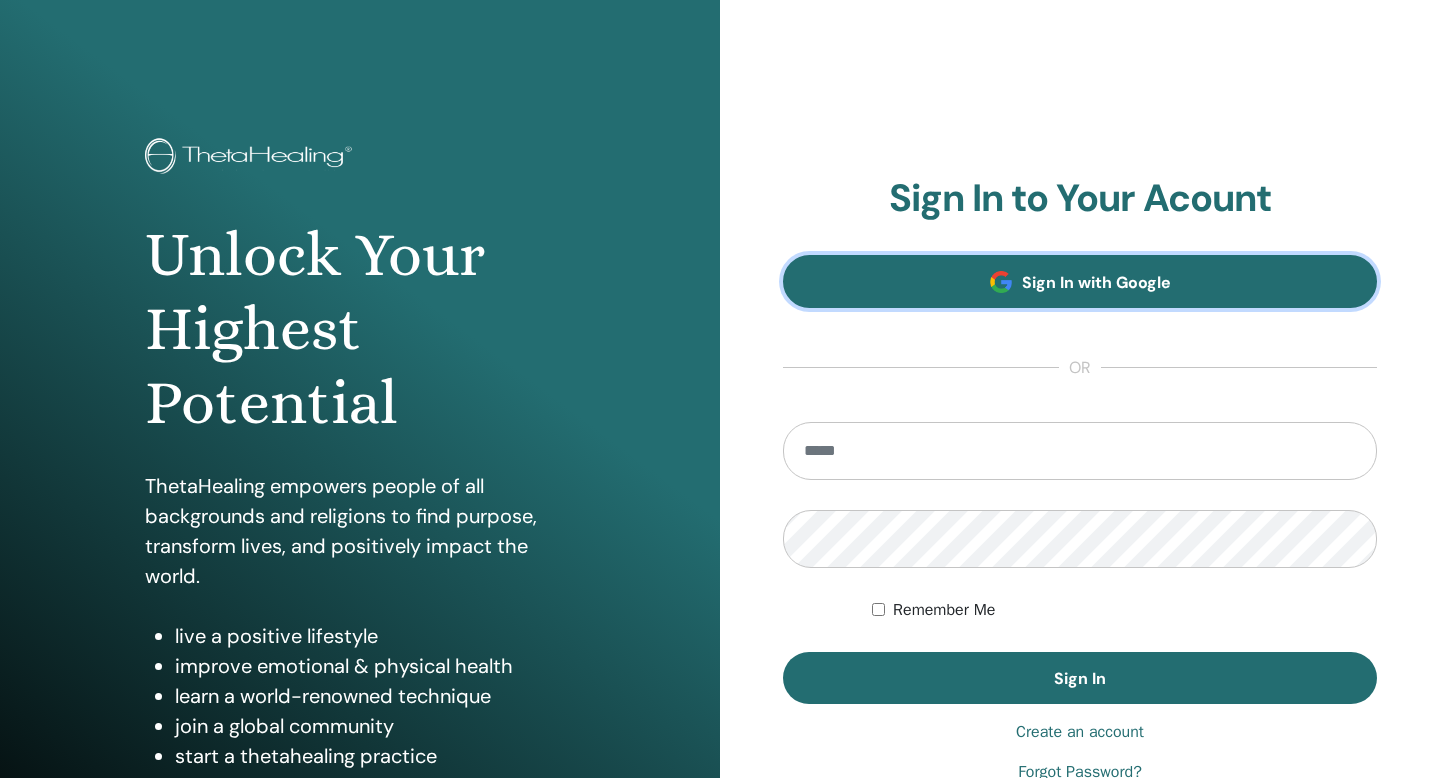 click on "Sign In with Google" at bounding box center [1080, 281] 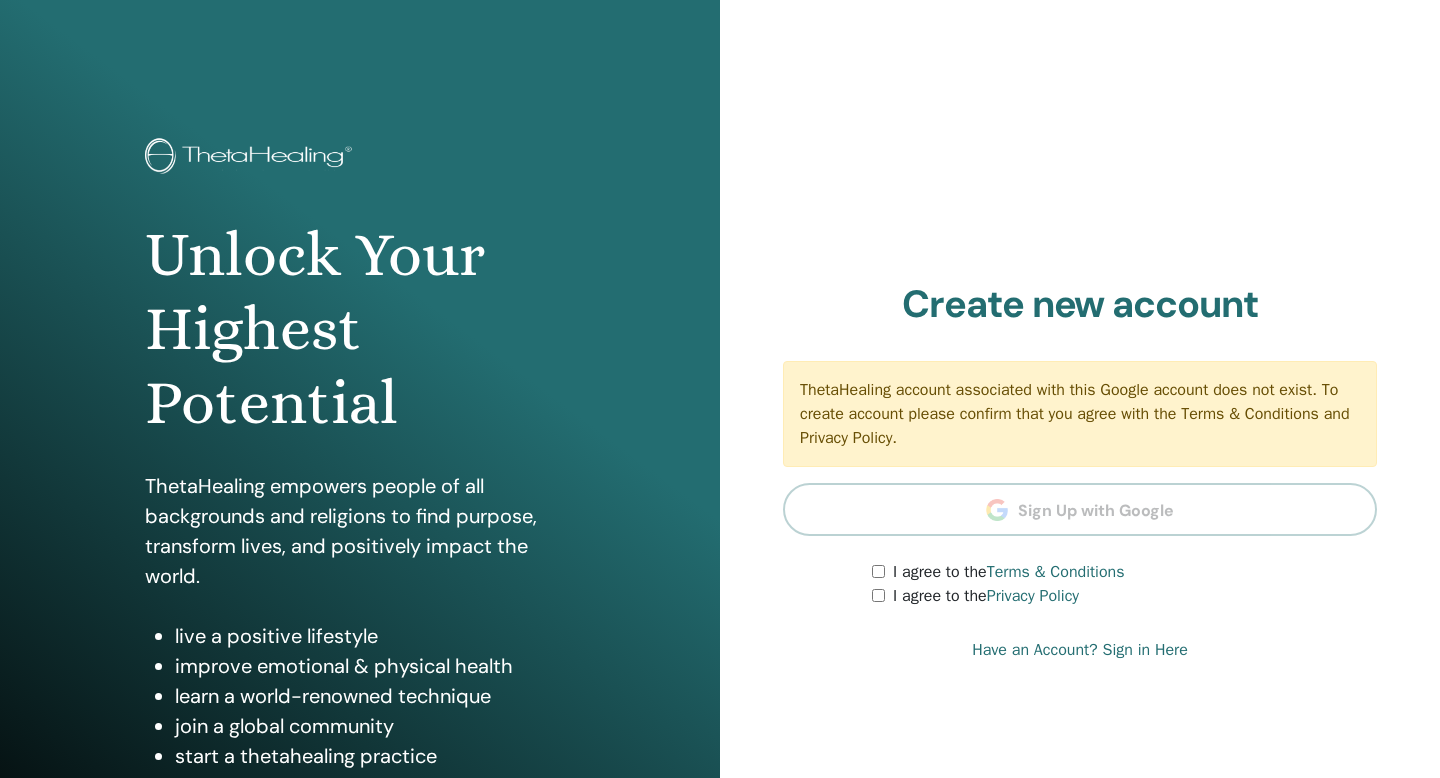 scroll, scrollTop: 0, scrollLeft: 0, axis: both 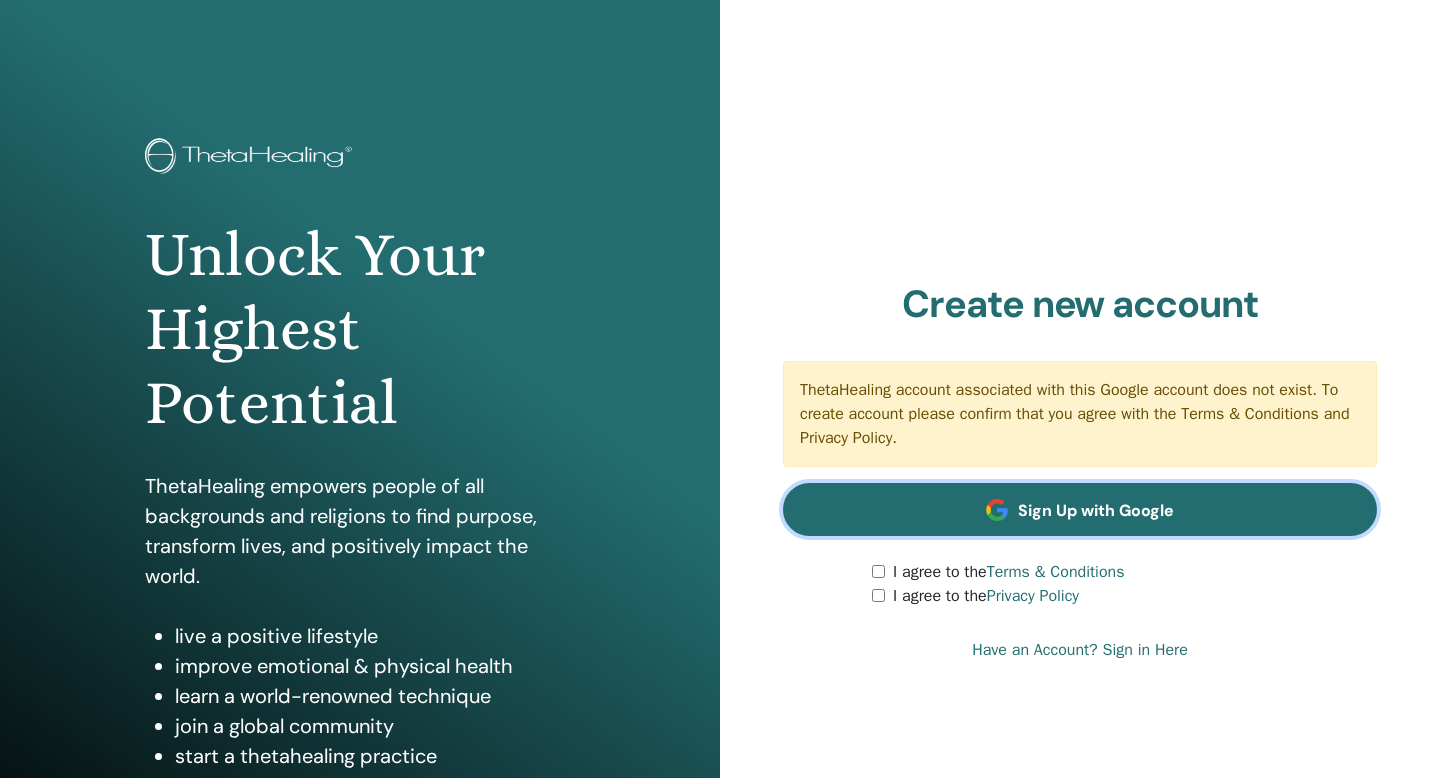 click on "Sign Up with Google" at bounding box center (1096, 510) 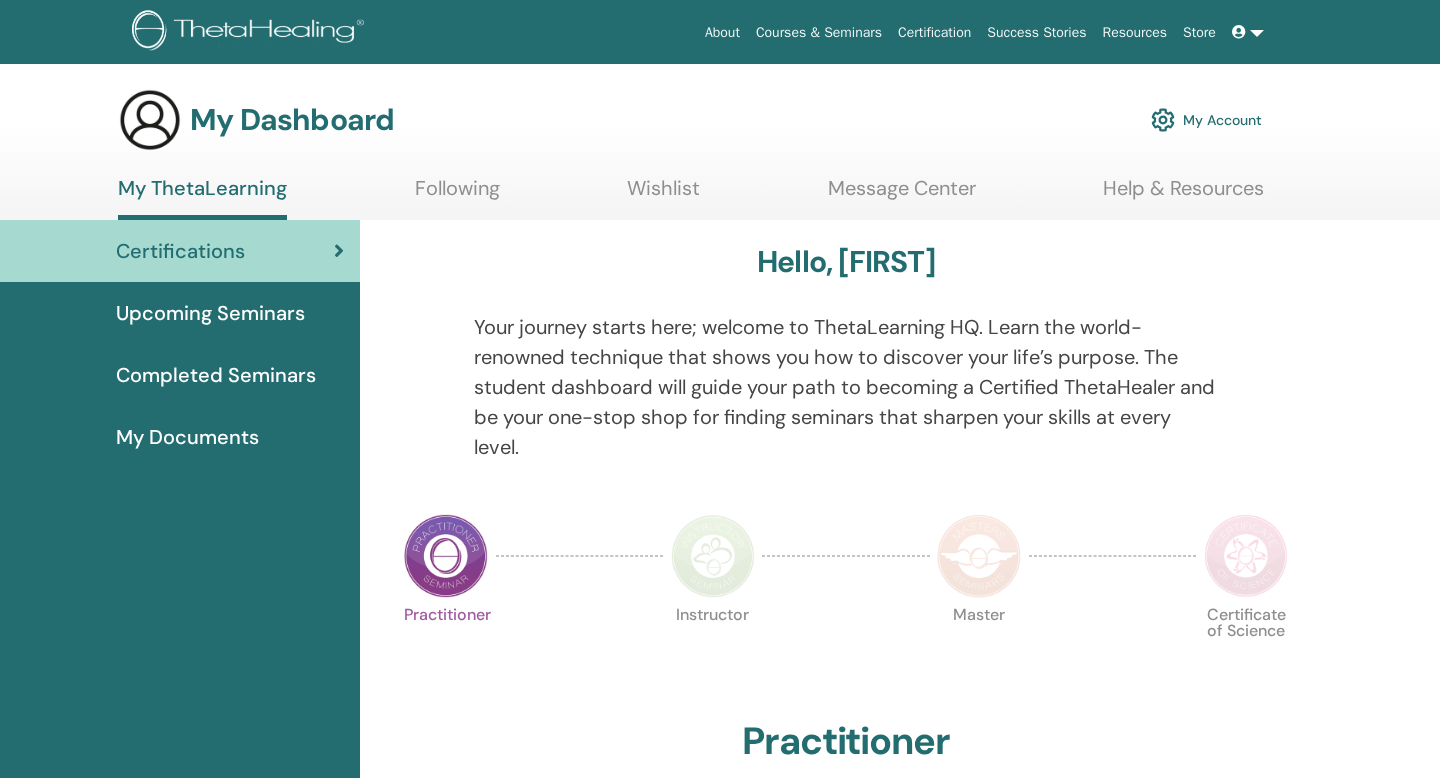 scroll, scrollTop: 0, scrollLeft: 0, axis: both 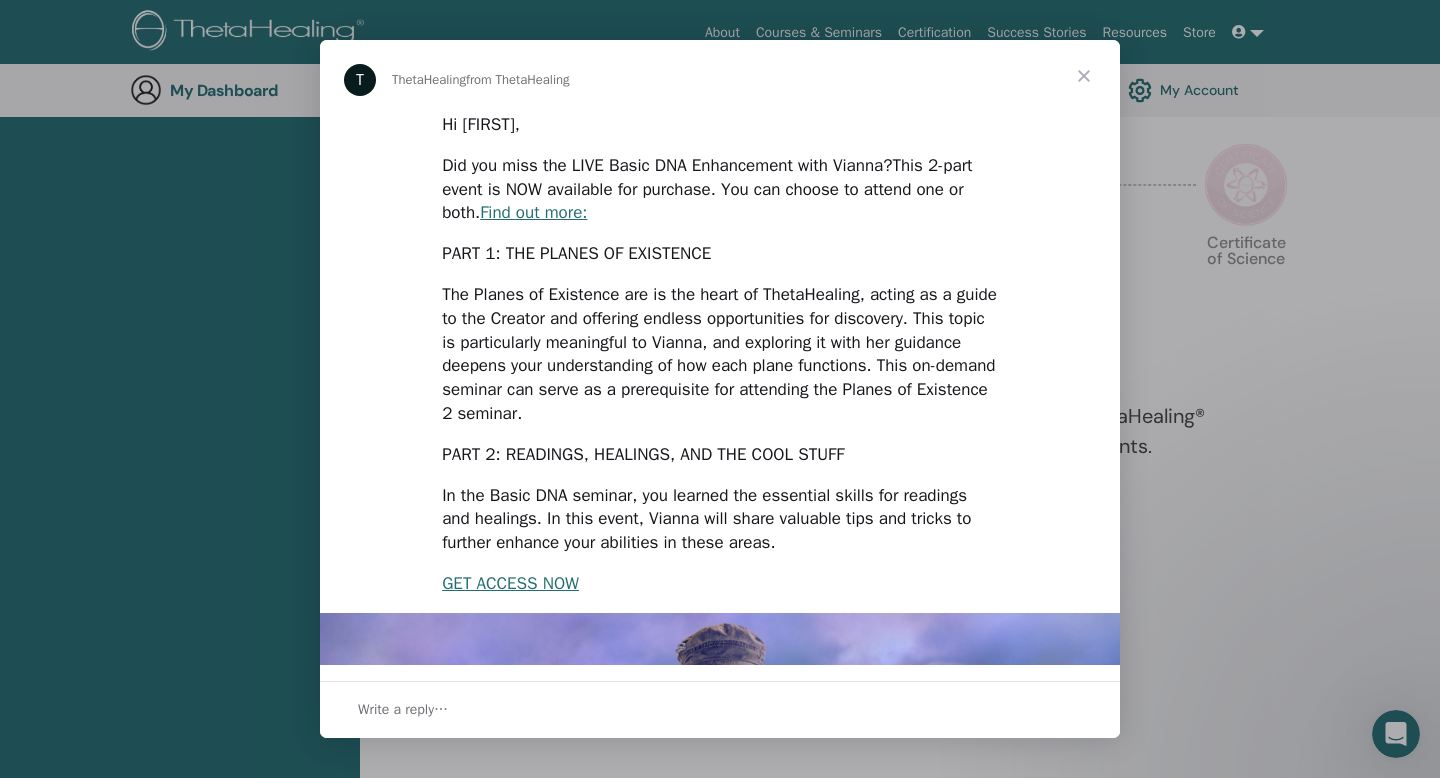 click at bounding box center (1084, 76) 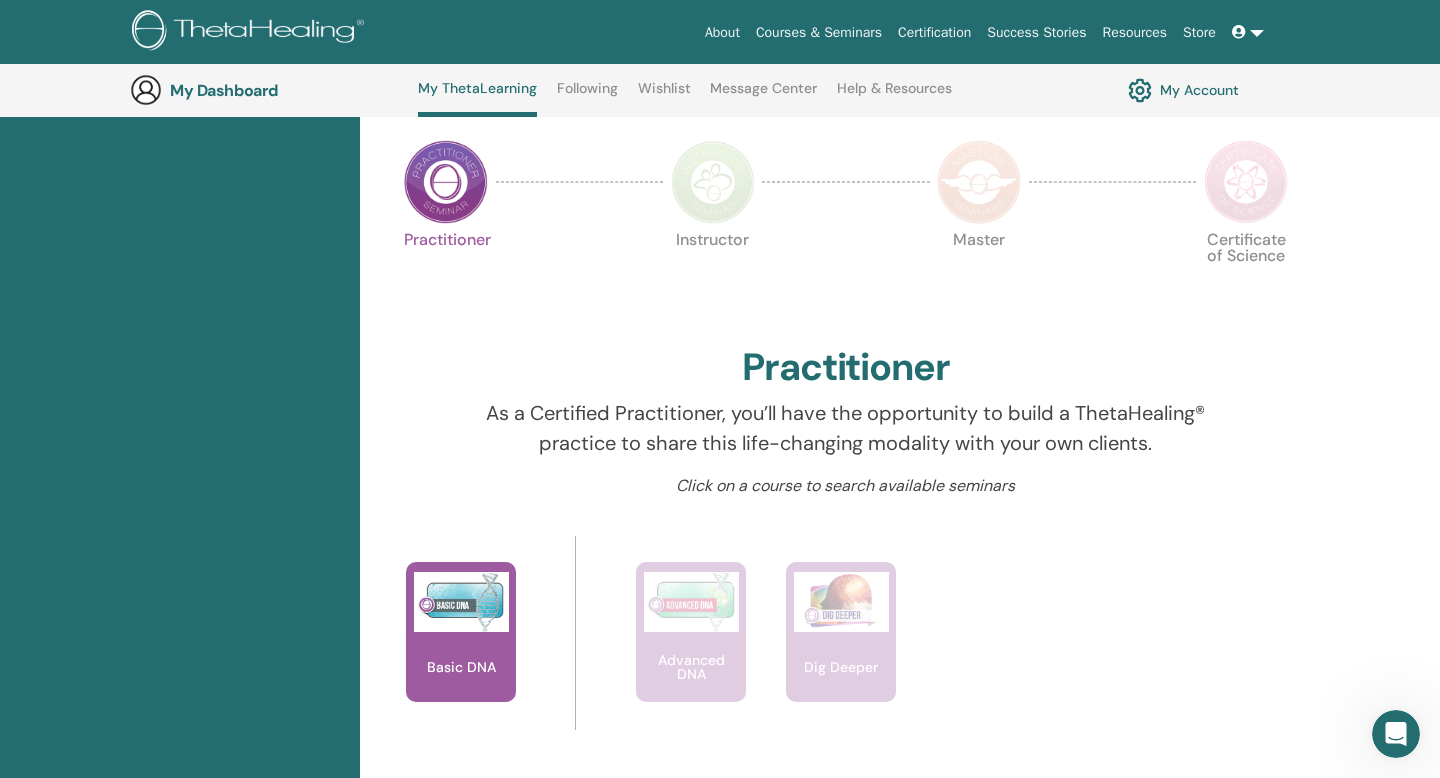 scroll, scrollTop: 444, scrollLeft: 0, axis: vertical 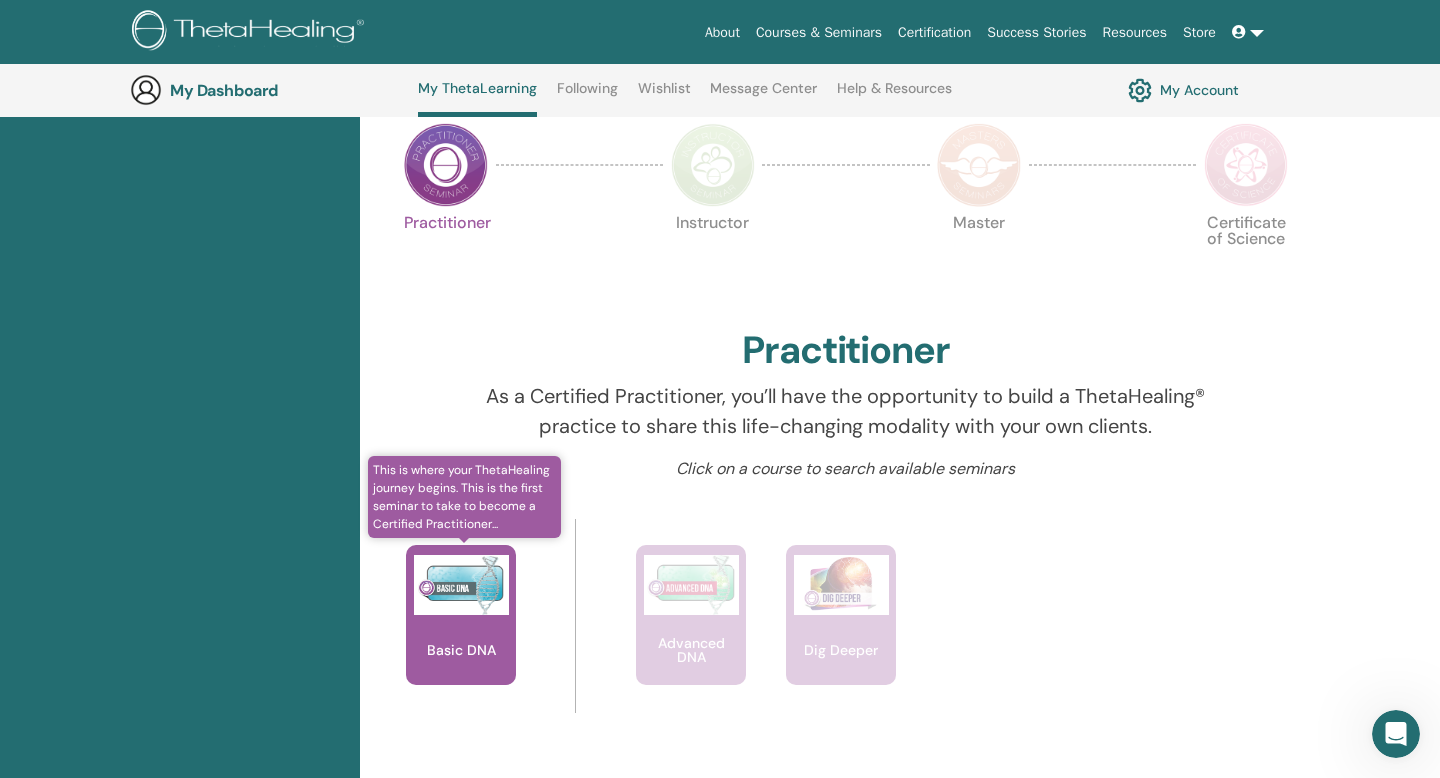 click on "Basic DNA" at bounding box center [461, 615] 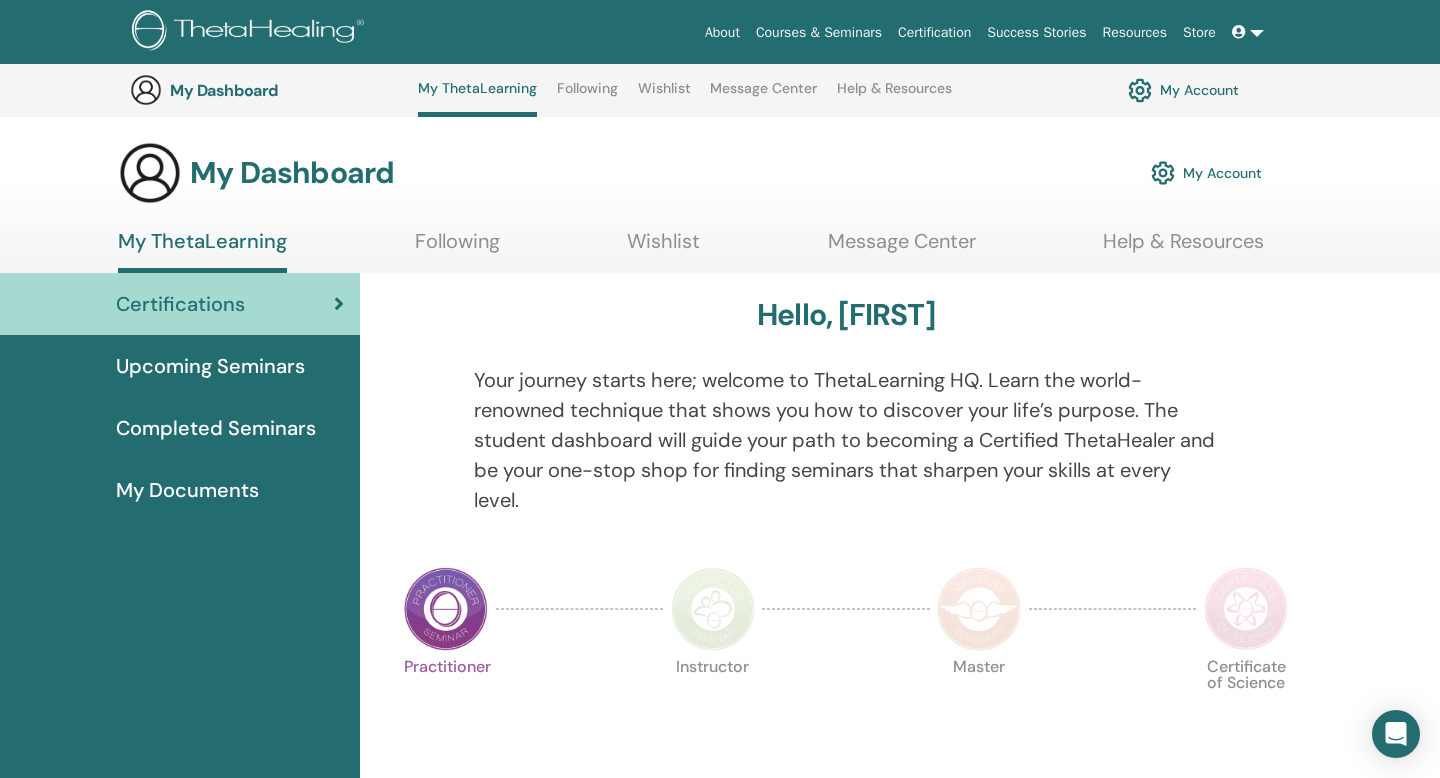 scroll, scrollTop: 444, scrollLeft: 0, axis: vertical 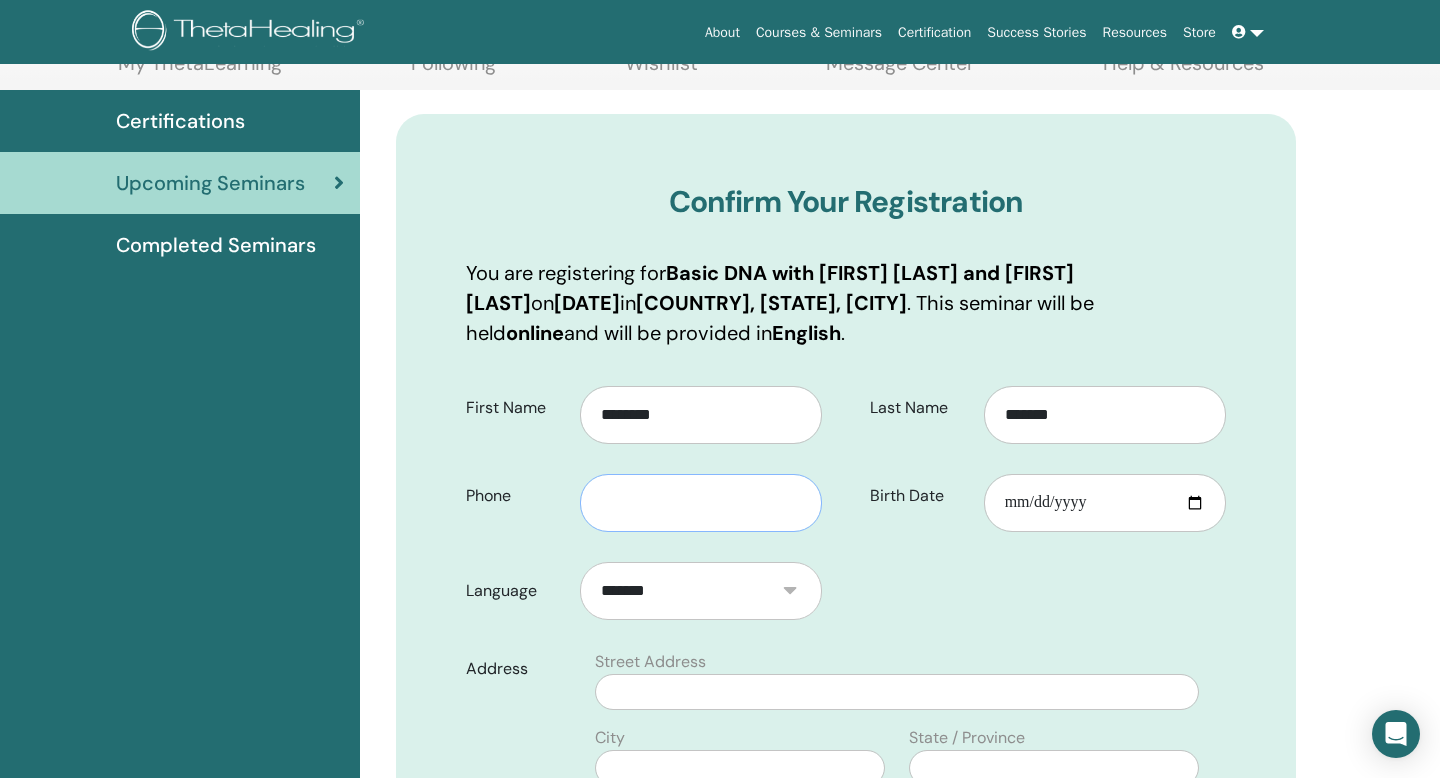 click at bounding box center [701, 503] 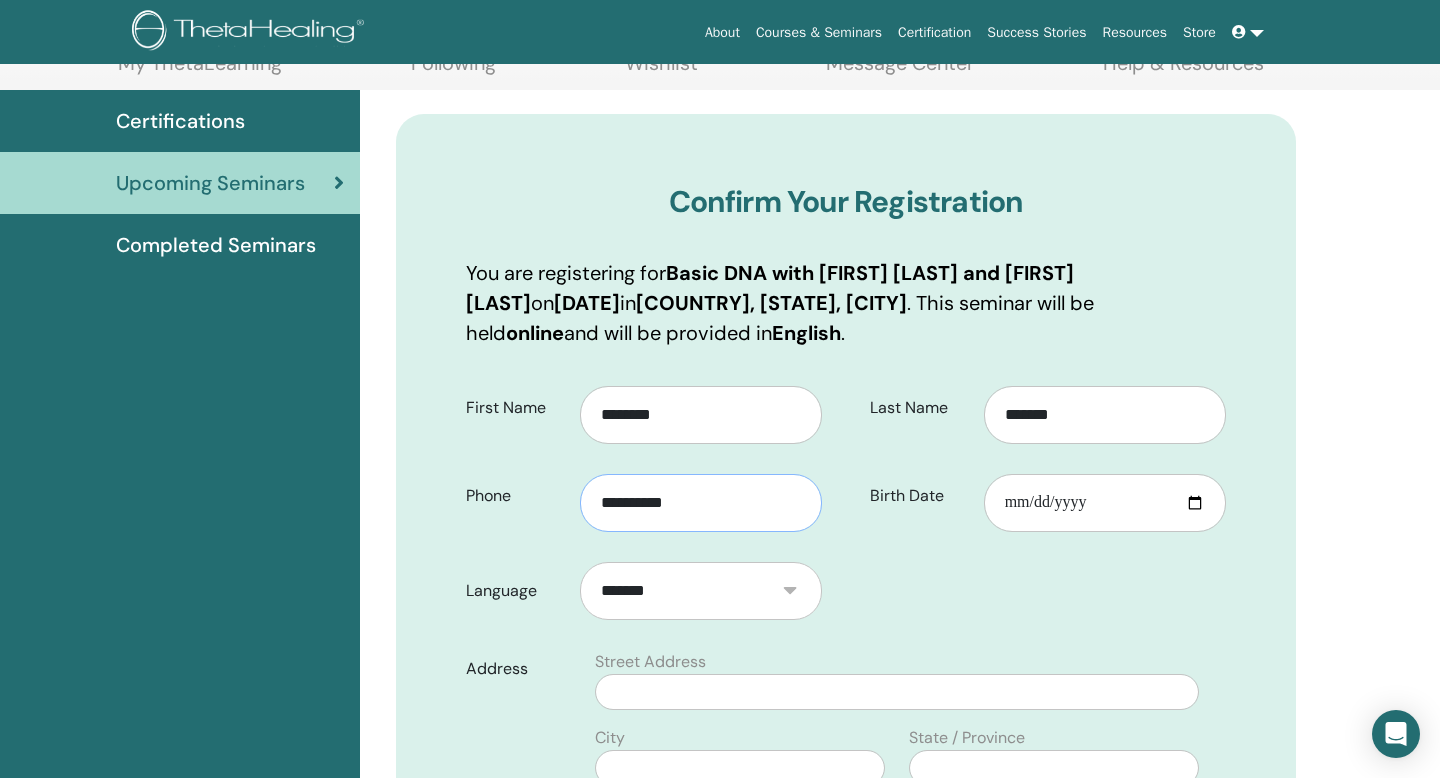 type on "**********" 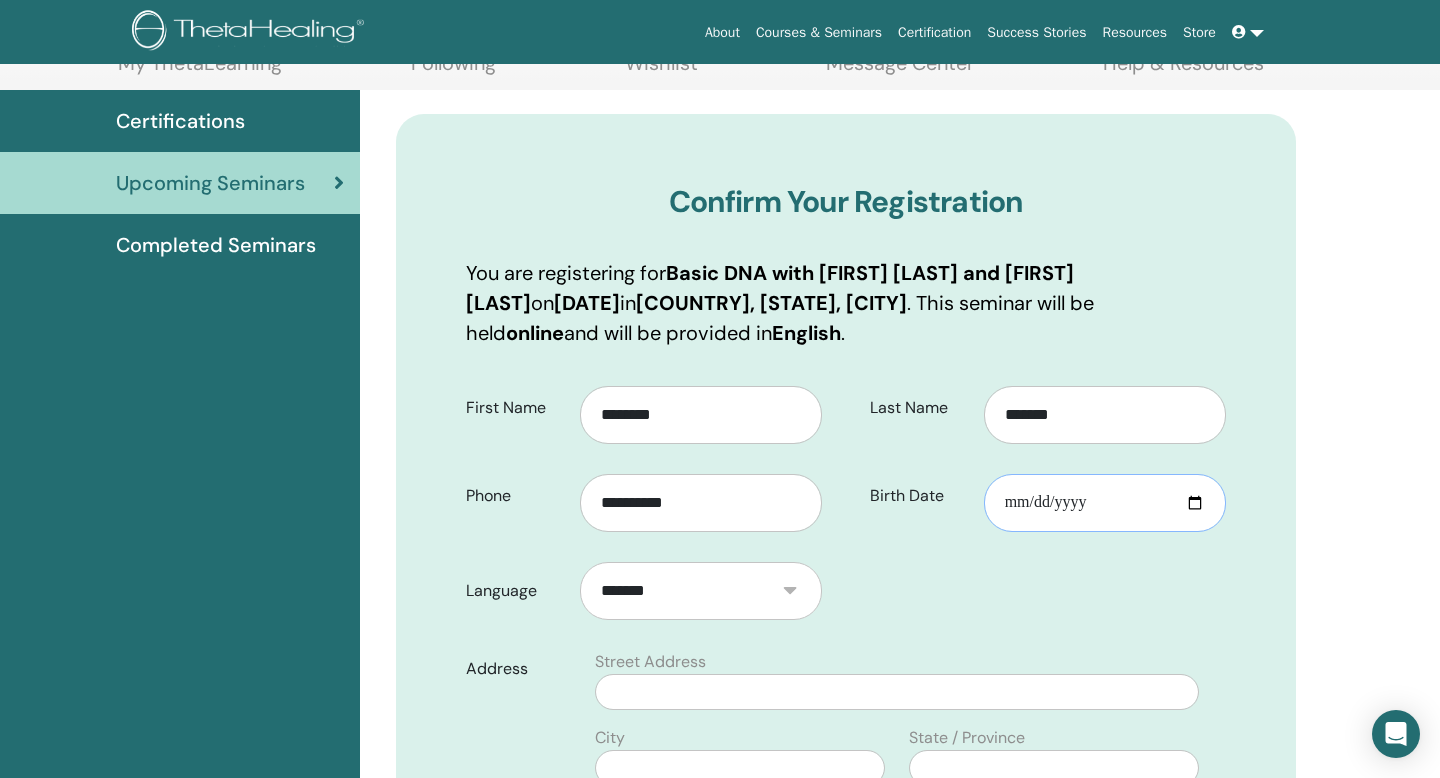 click on "Birth Date" at bounding box center [1105, 503] 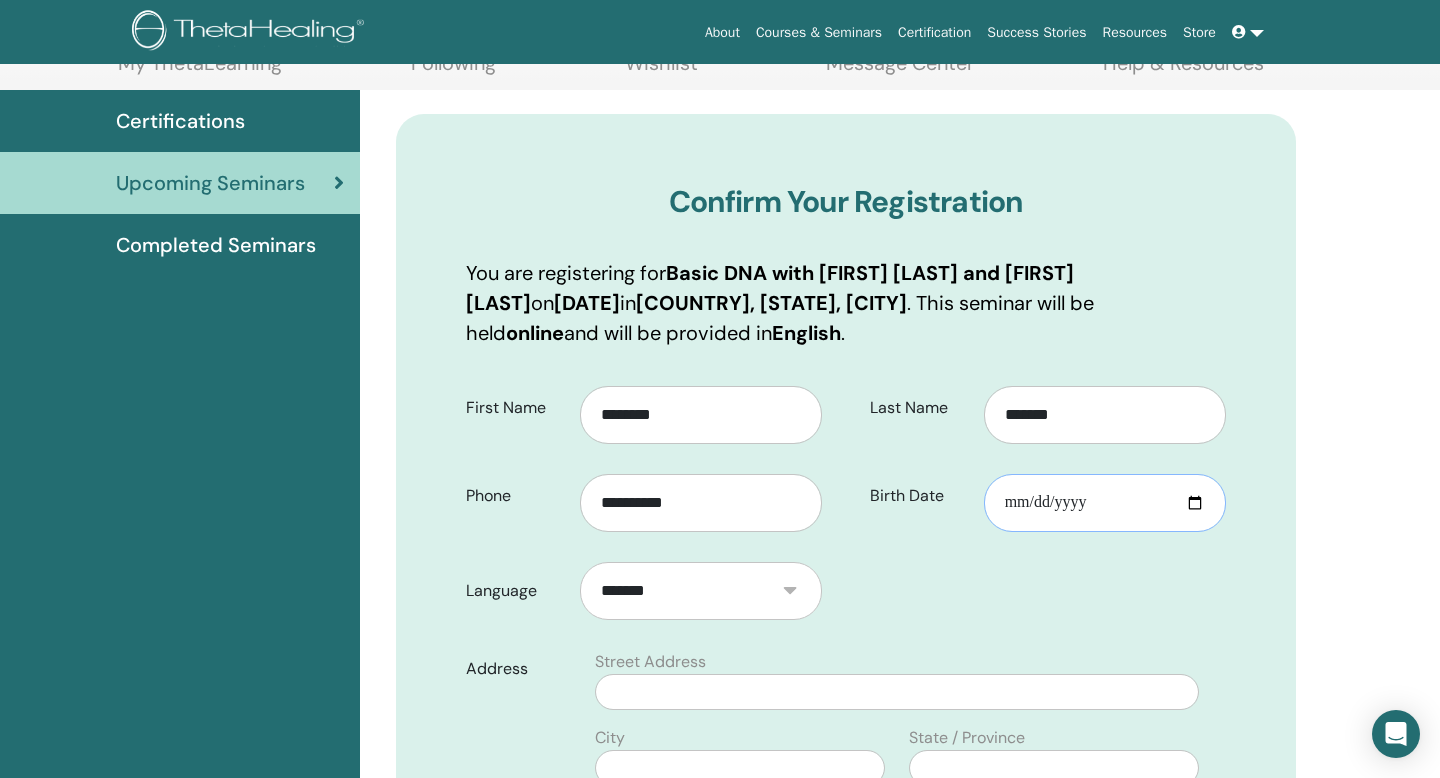 type on "**********" 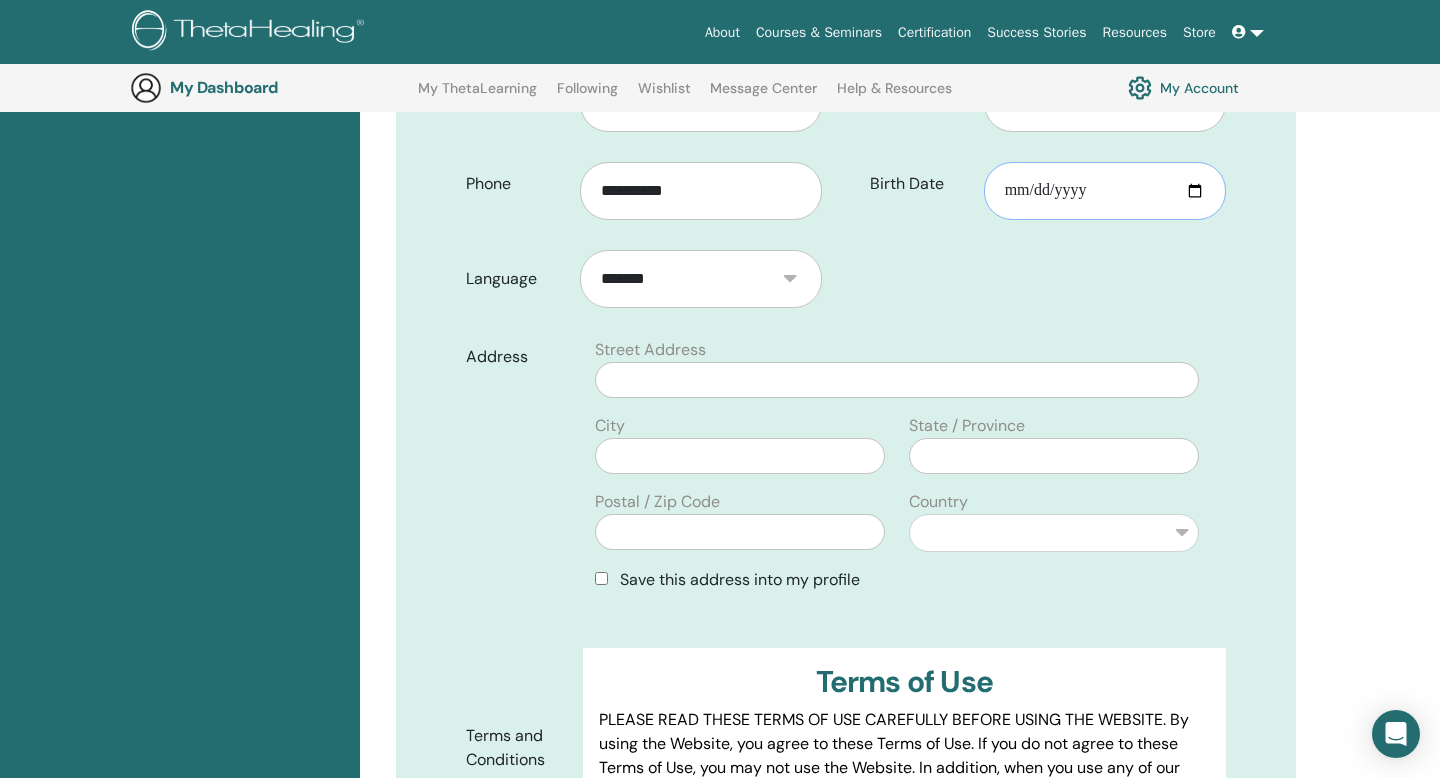 scroll, scrollTop: 506, scrollLeft: 0, axis: vertical 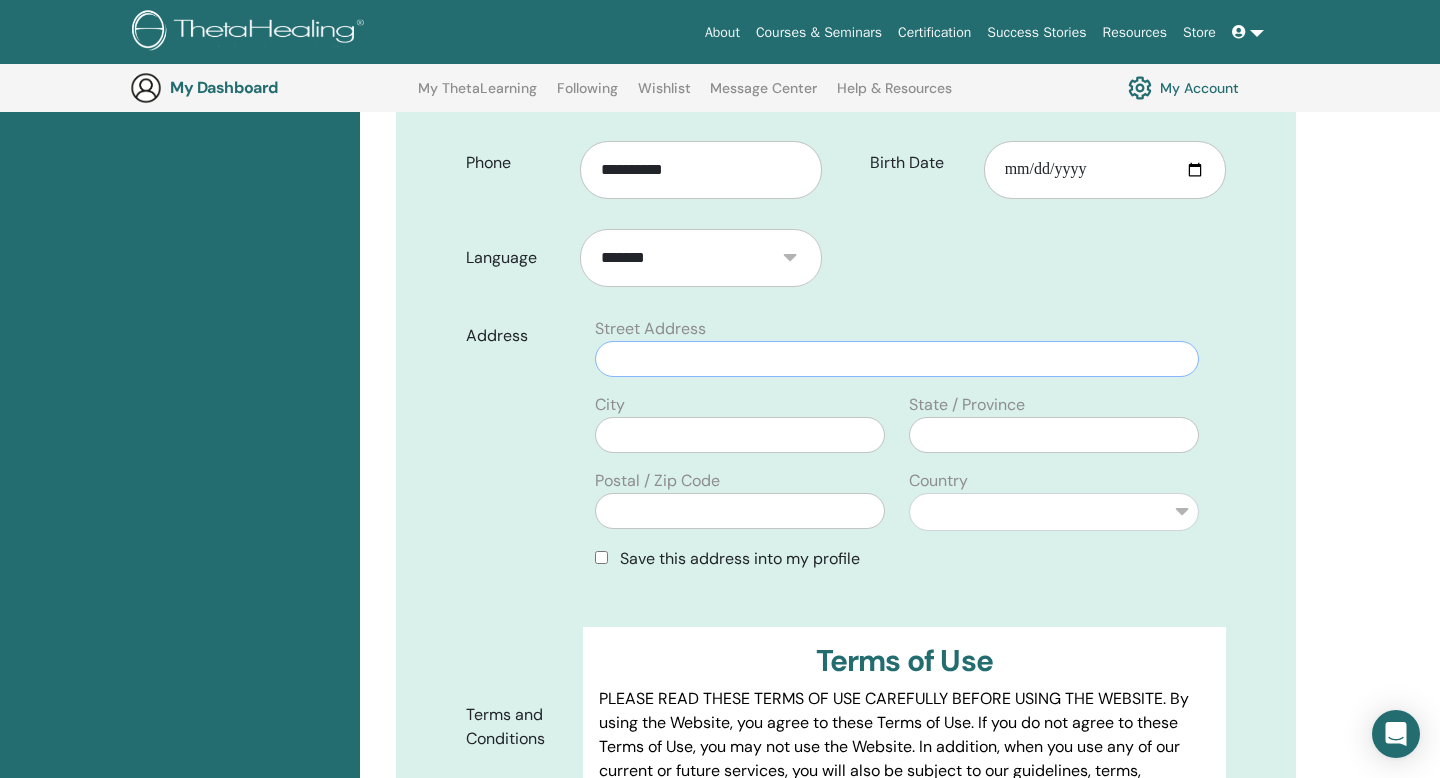 click at bounding box center (897, 359) 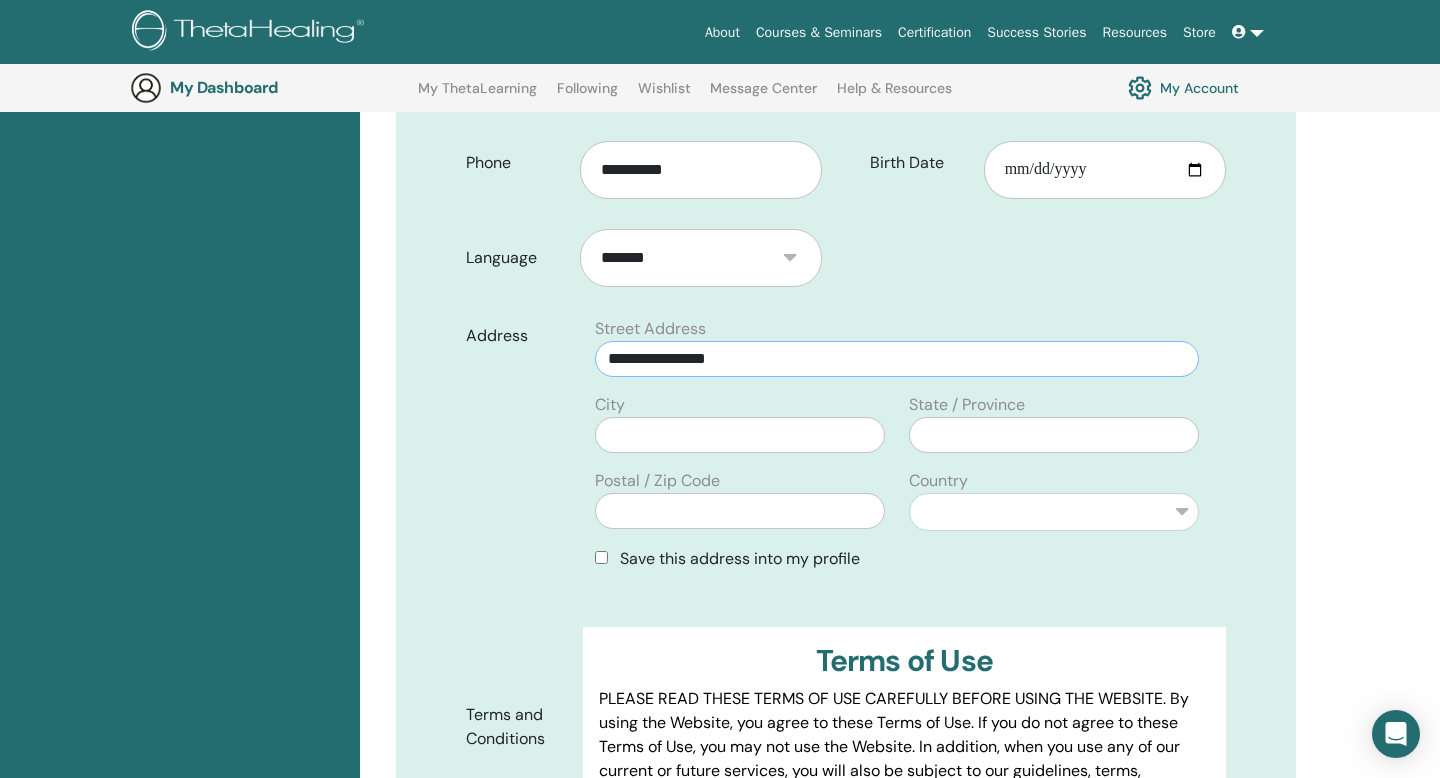 type on "**********" 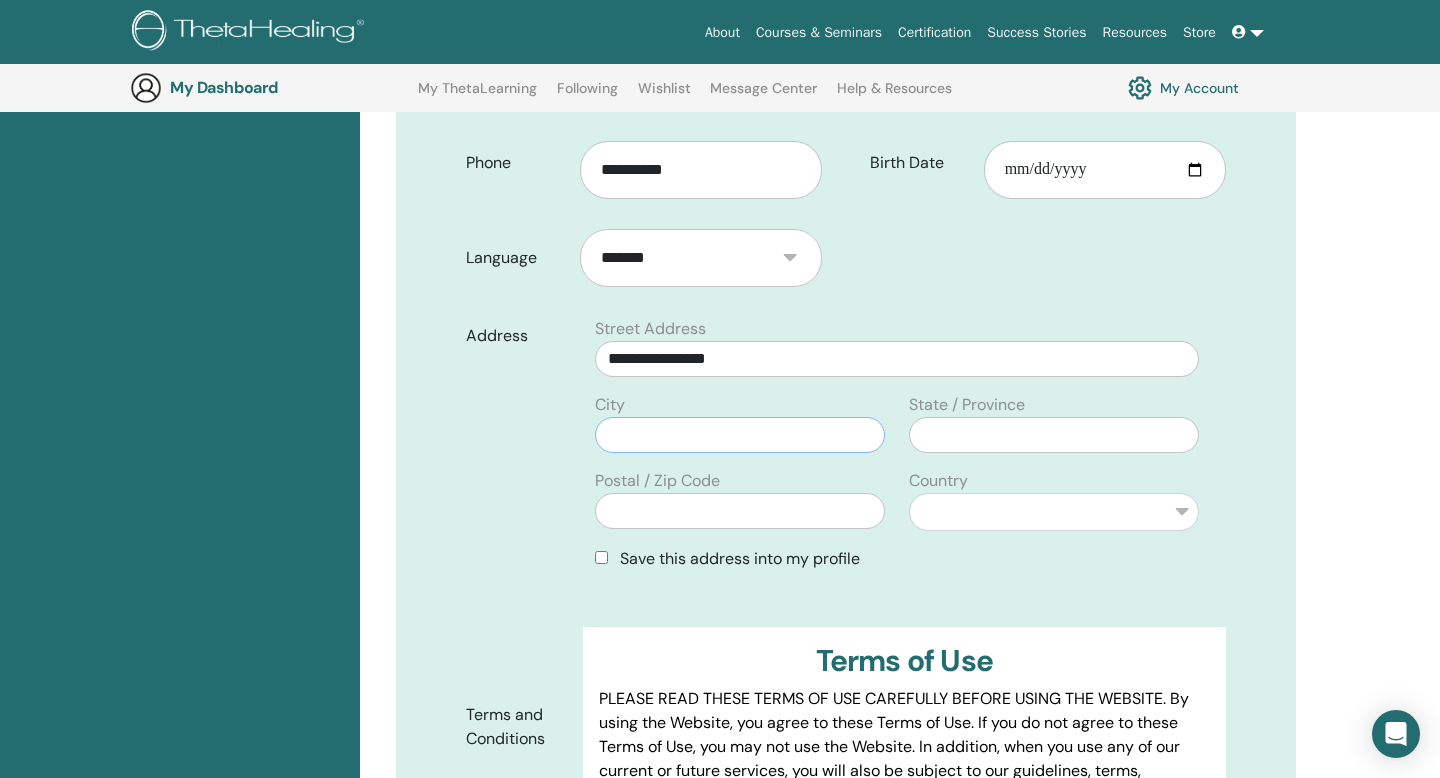 click at bounding box center [740, 435] 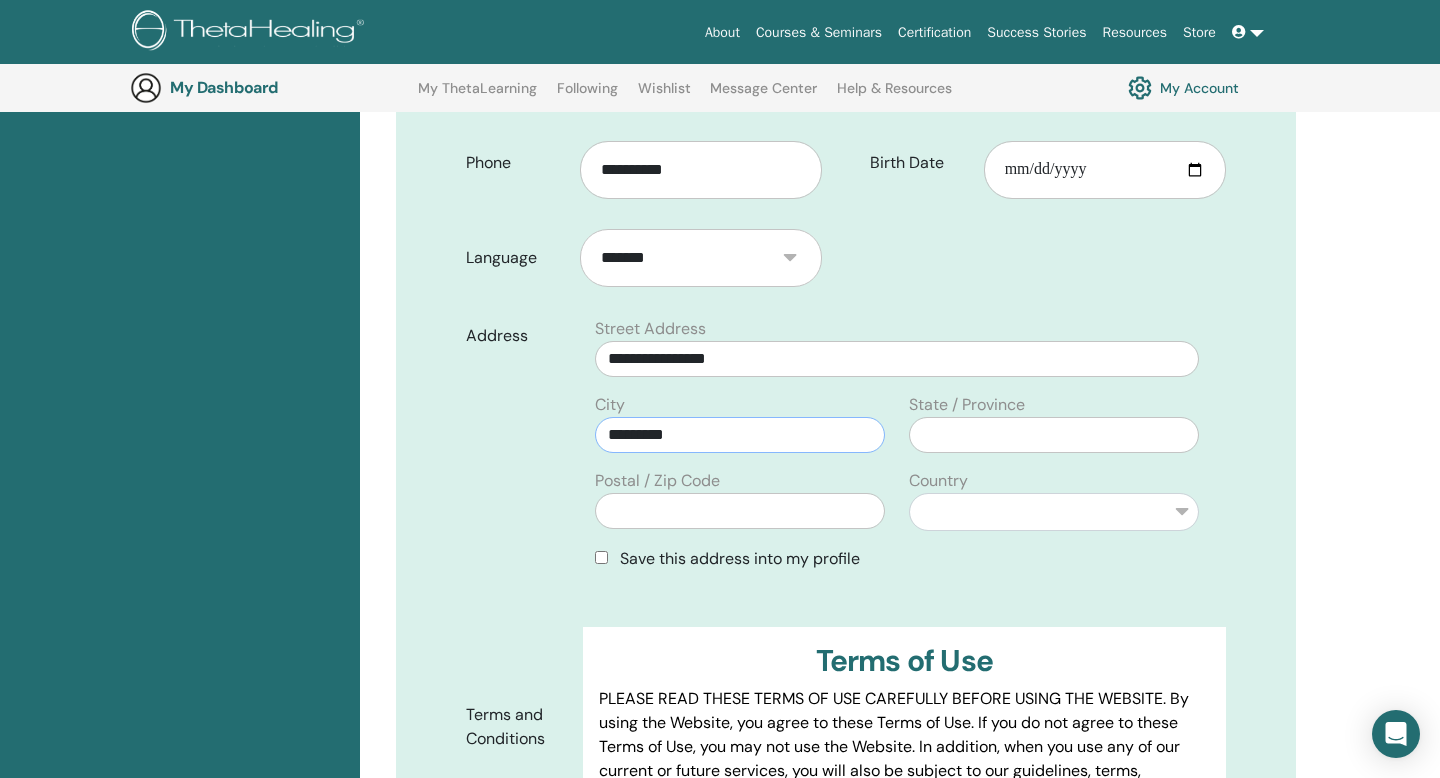 type on "*********" 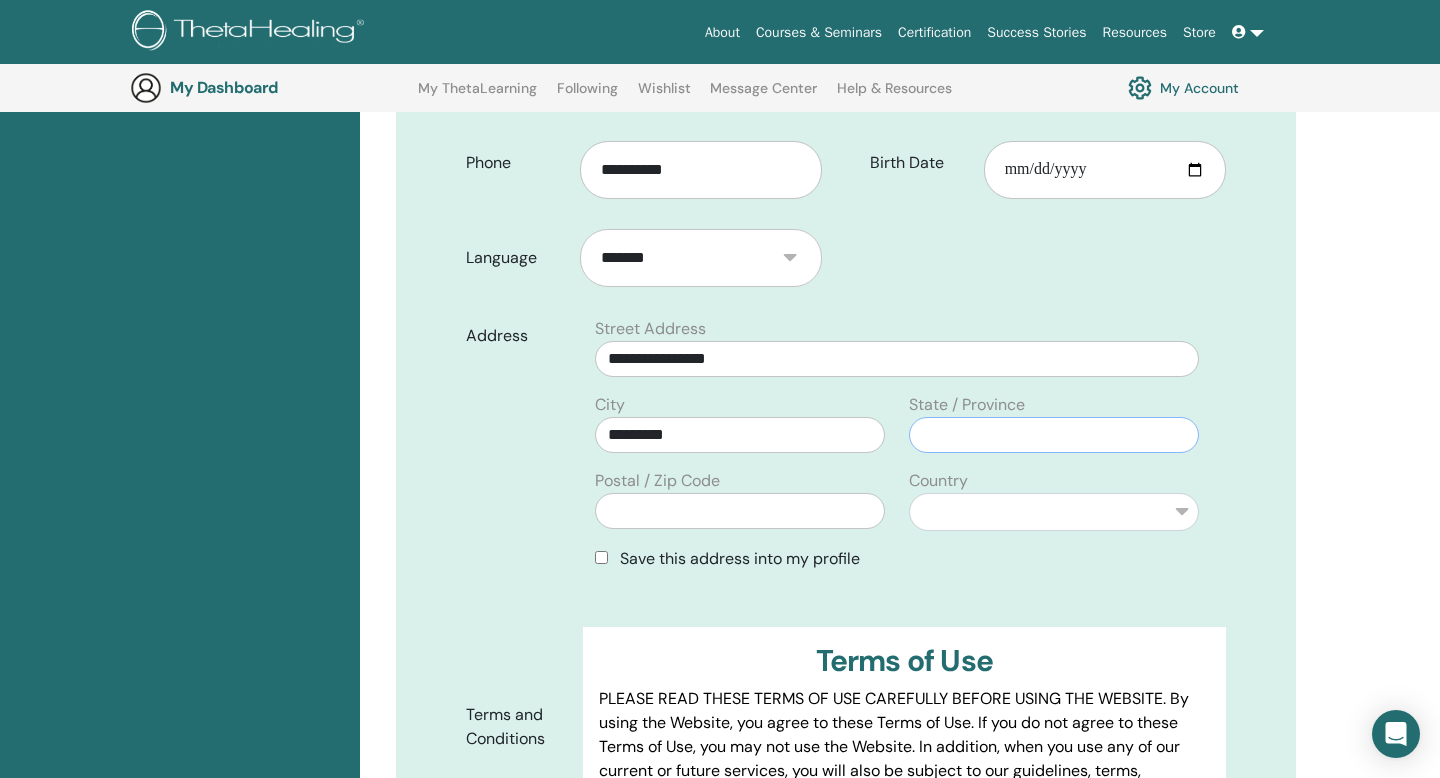 click at bounding box center [1054, 435] 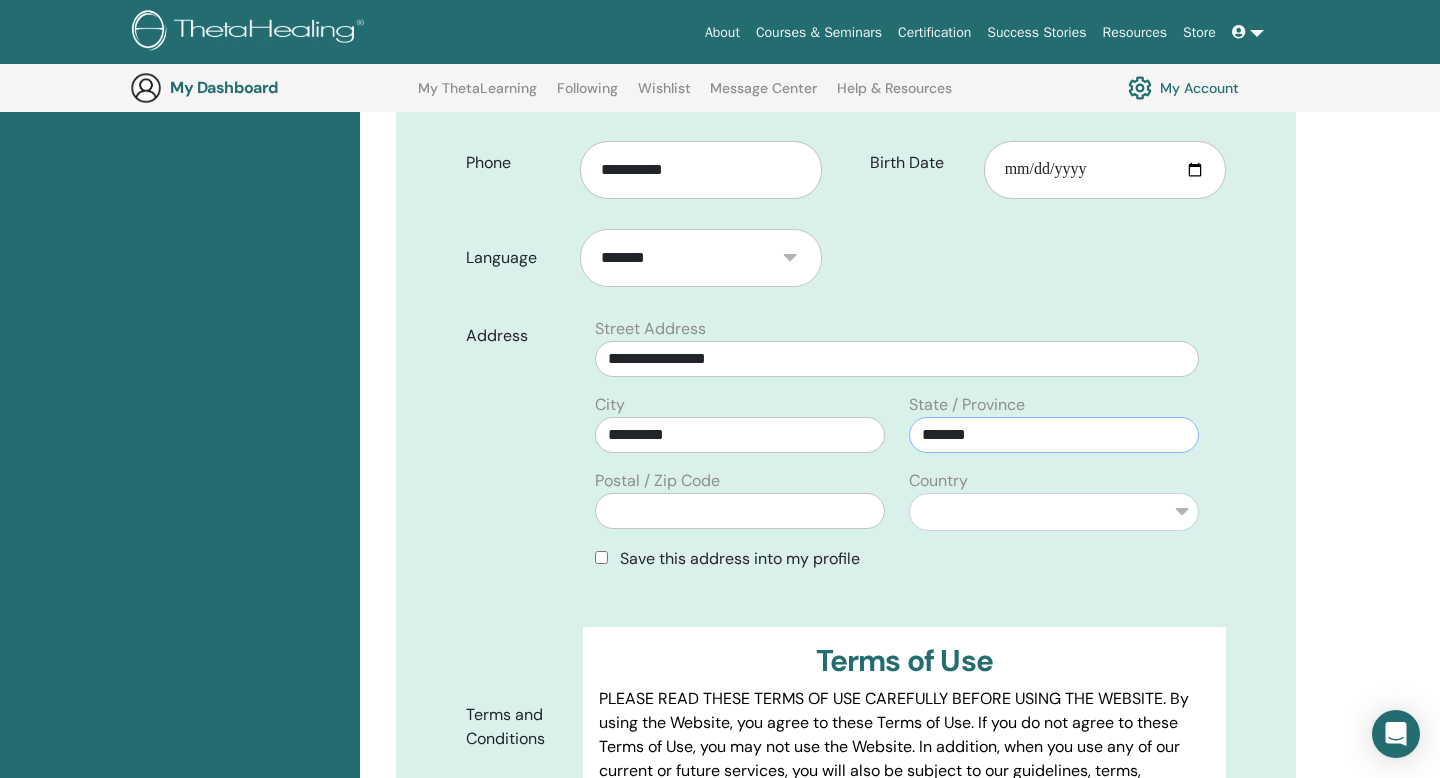 type on "*******" 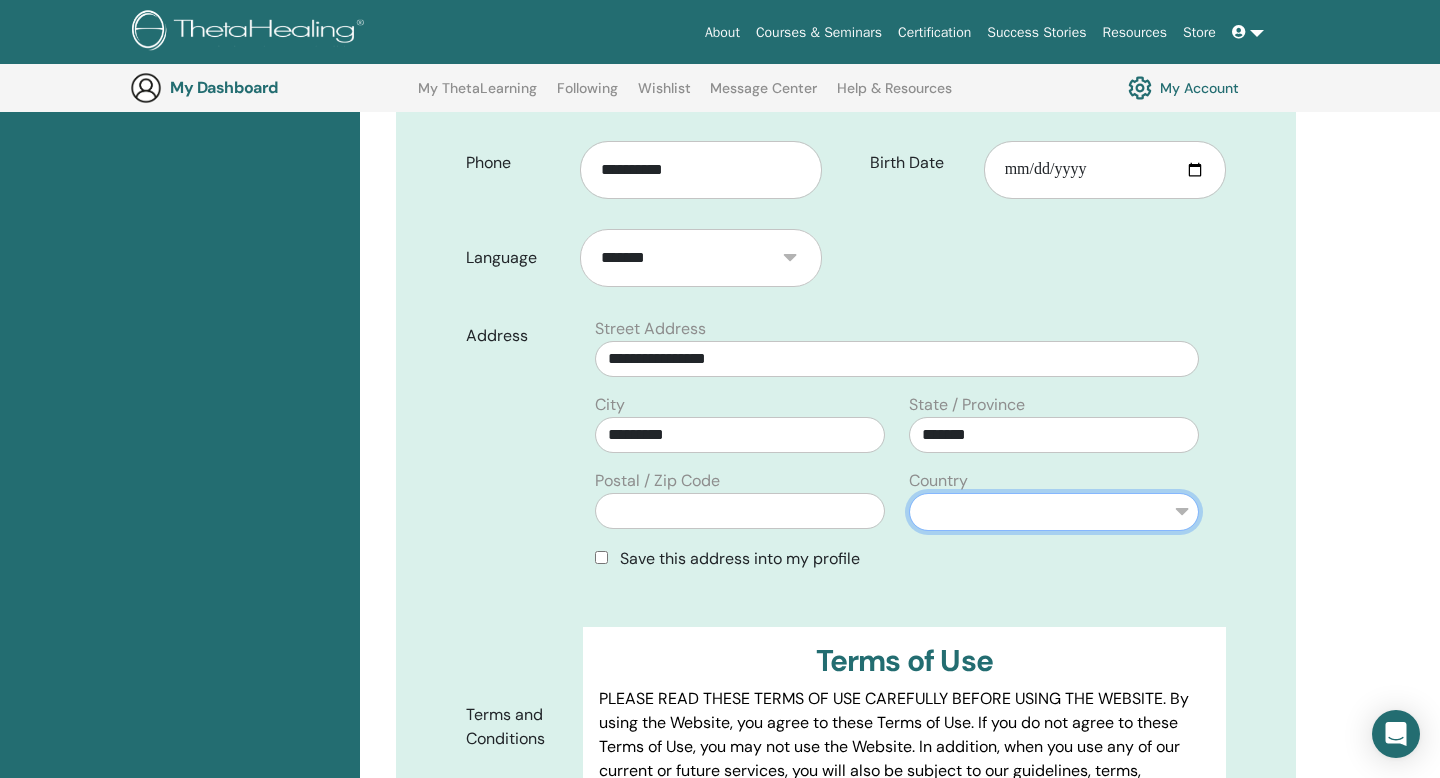 click on "**********" at bounding box center (1054, 512) 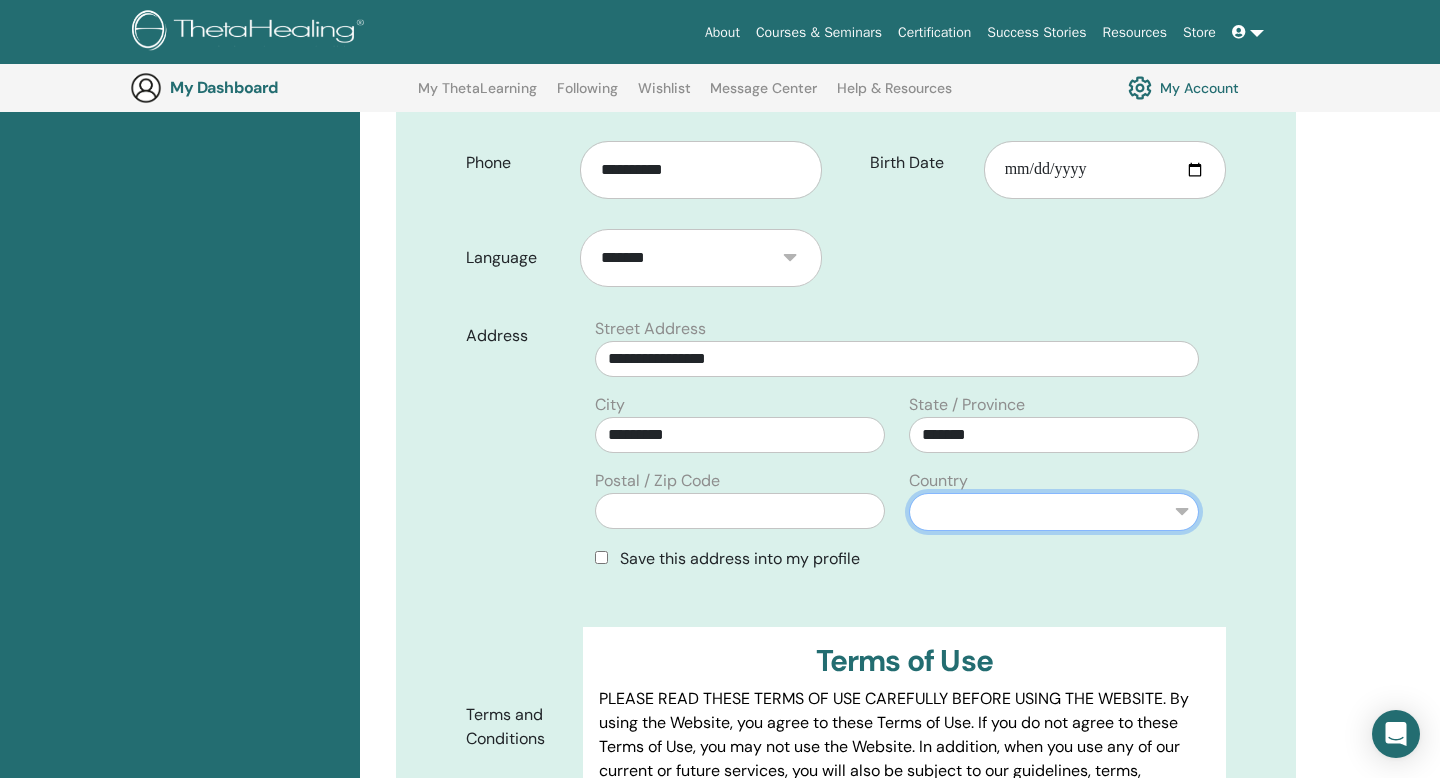 select on "*" 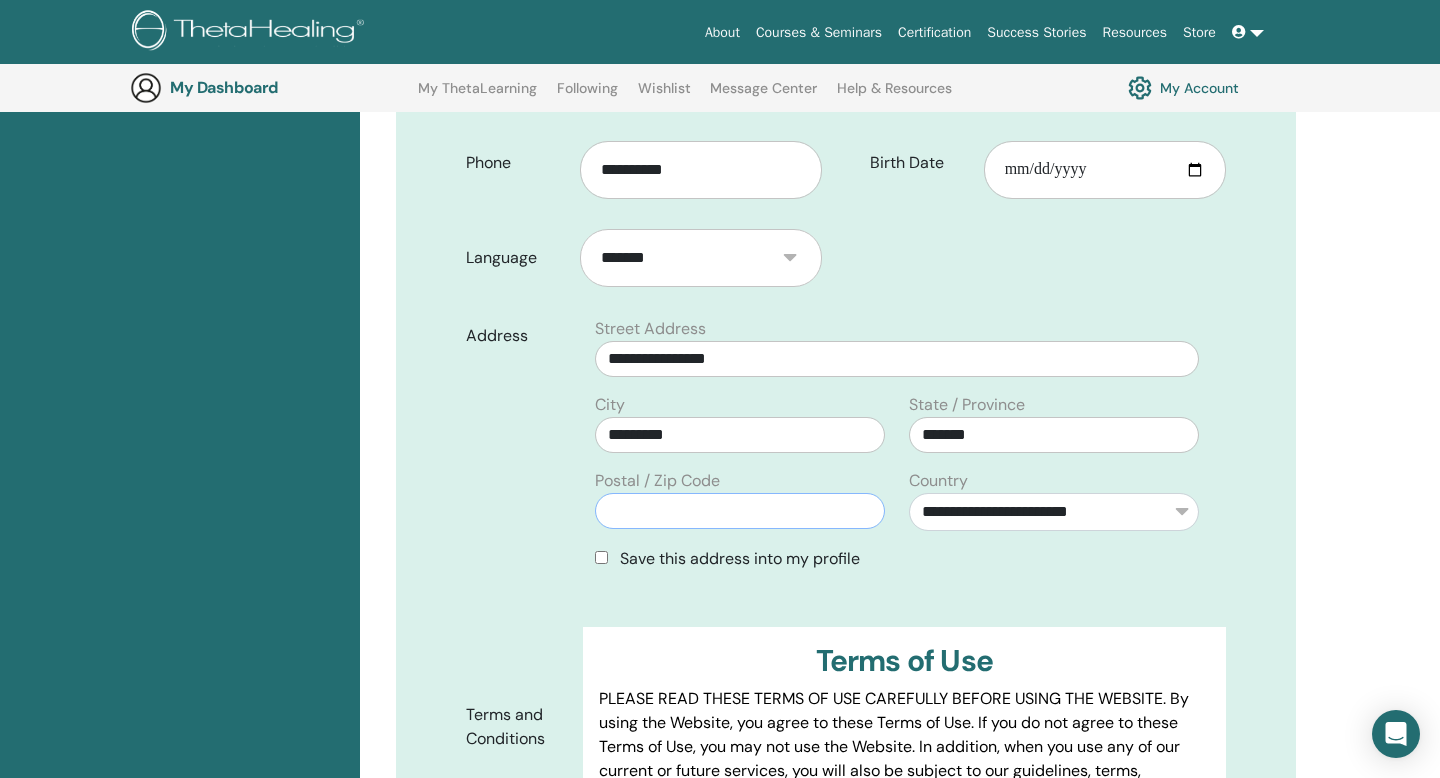 click at bounding box center [740, 511] 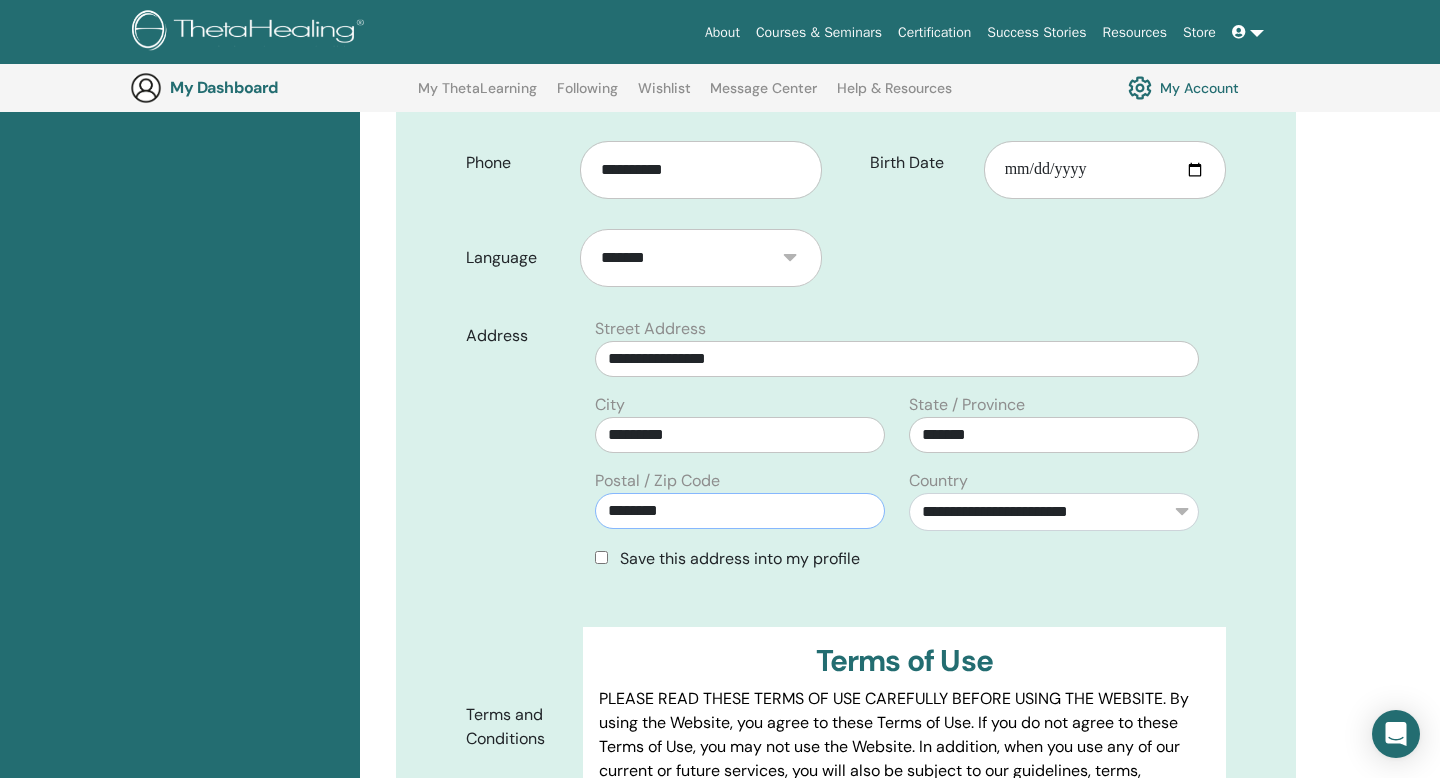 type on "********" 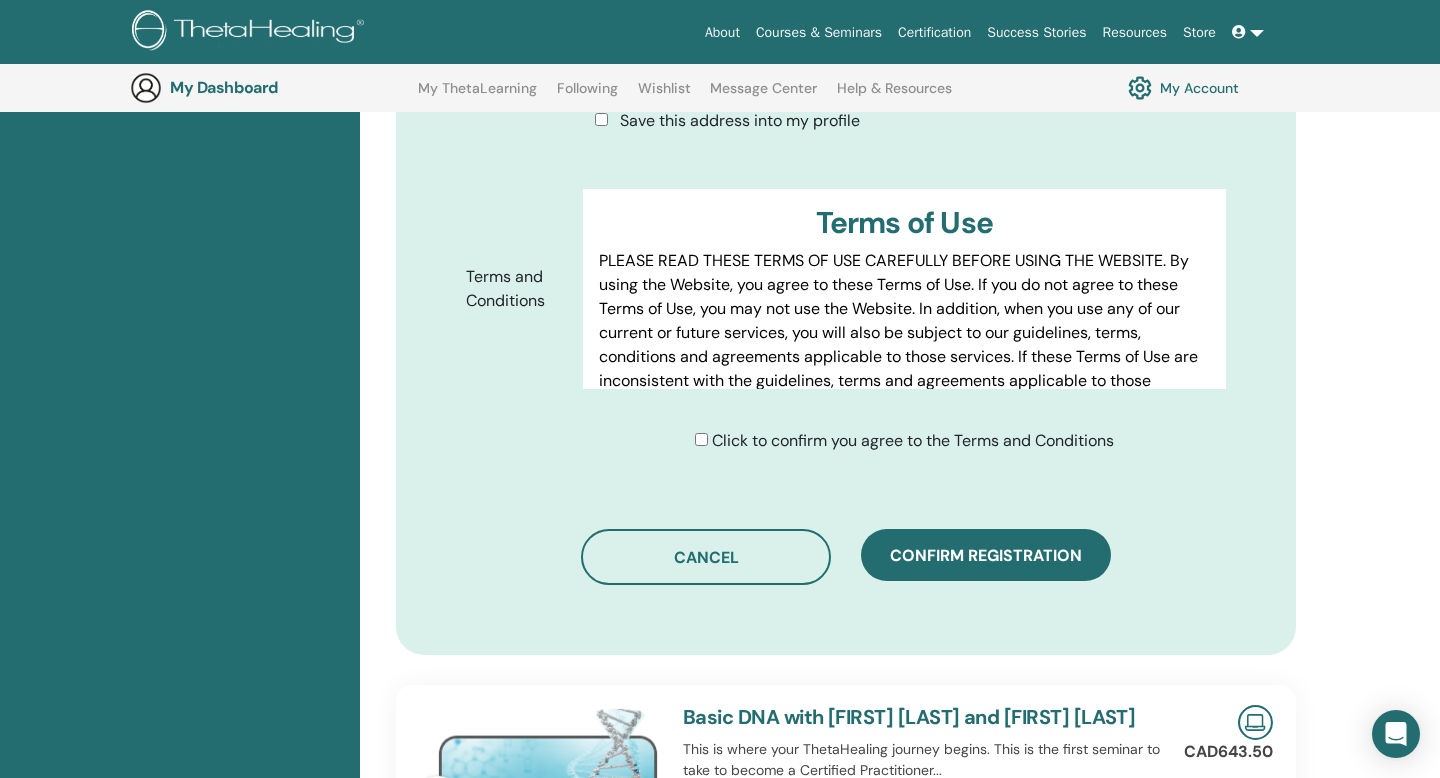 scroll, scrollTop: 946, scrollLeft: 0, axis: vertical 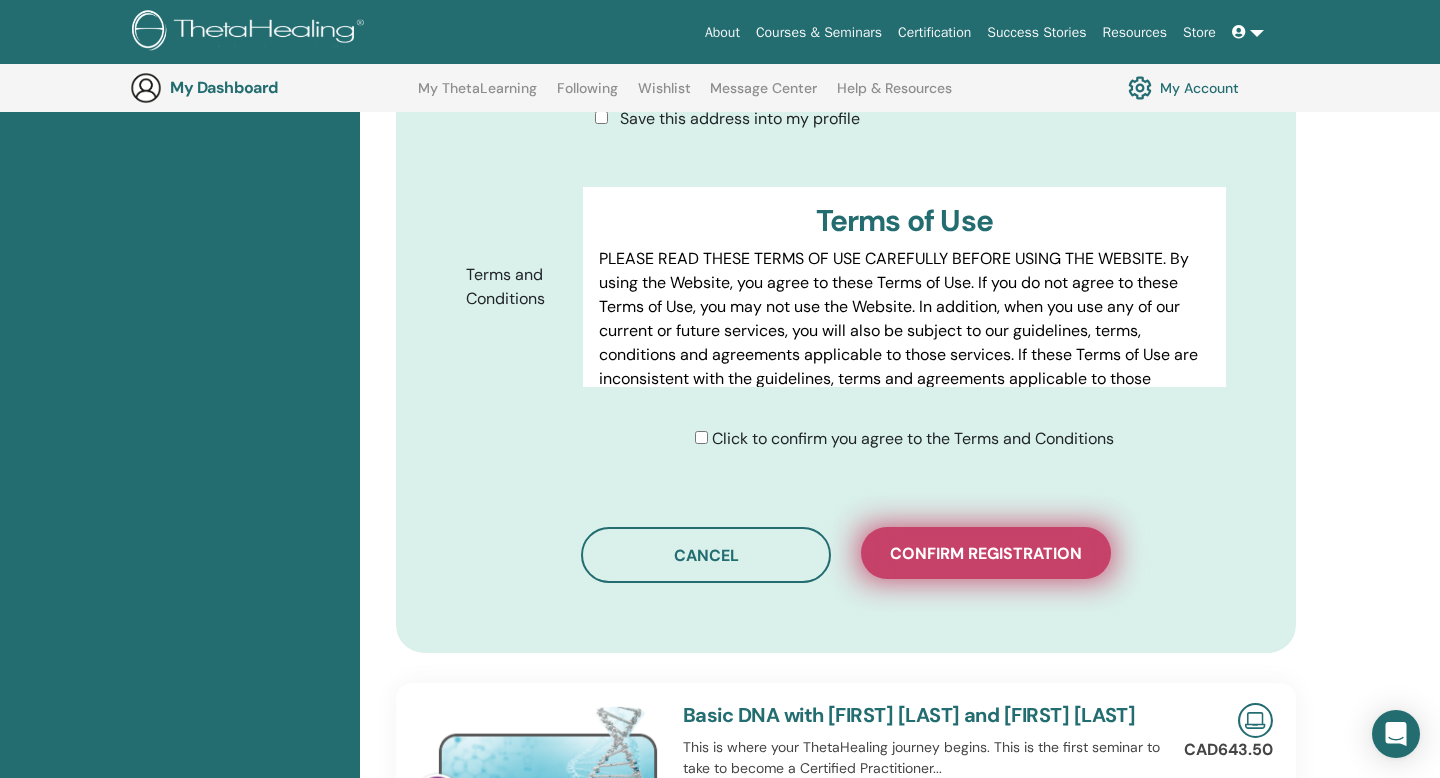 click on "Confirm registration" at bounding box center (986, 553) 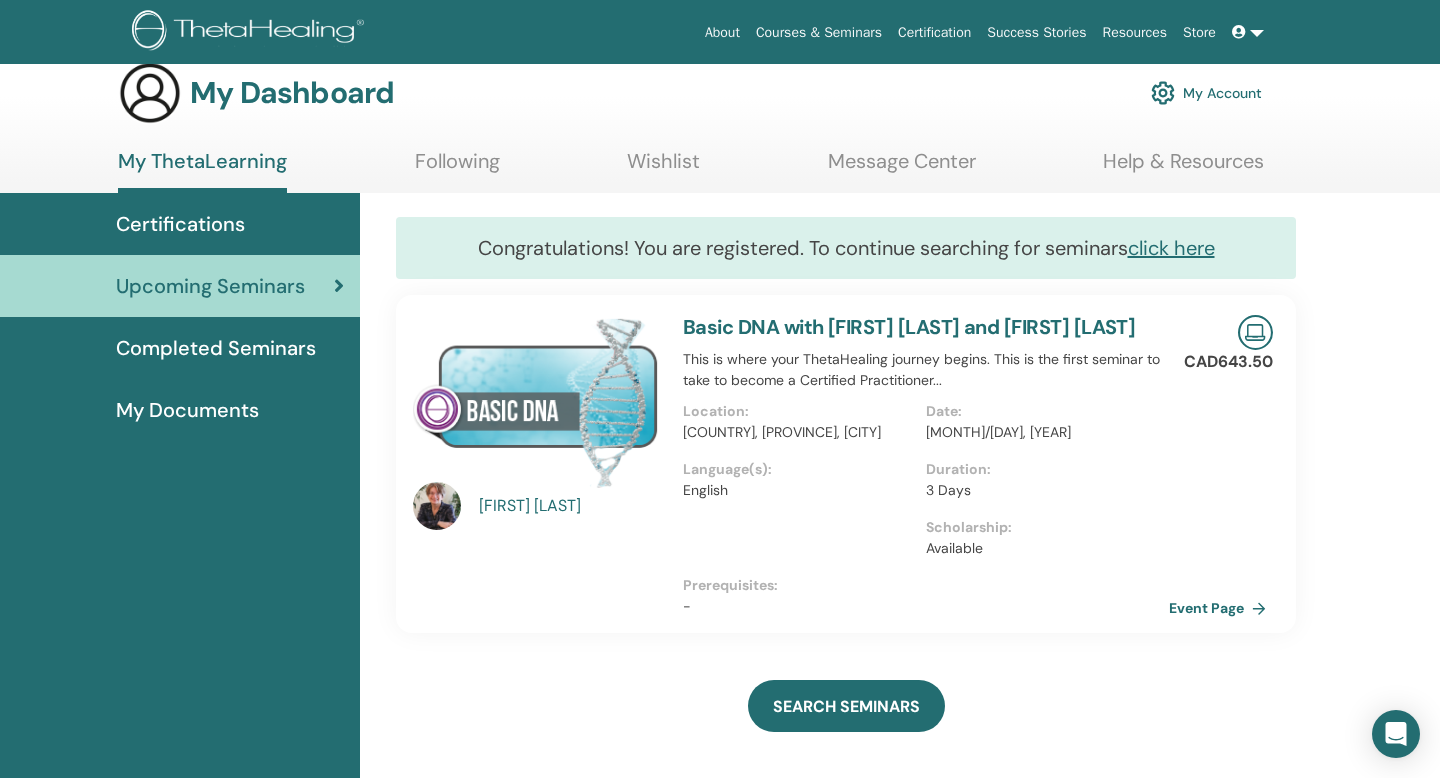 scroll, scrollTop: 31, scrollLeft: 0, axis: vertical 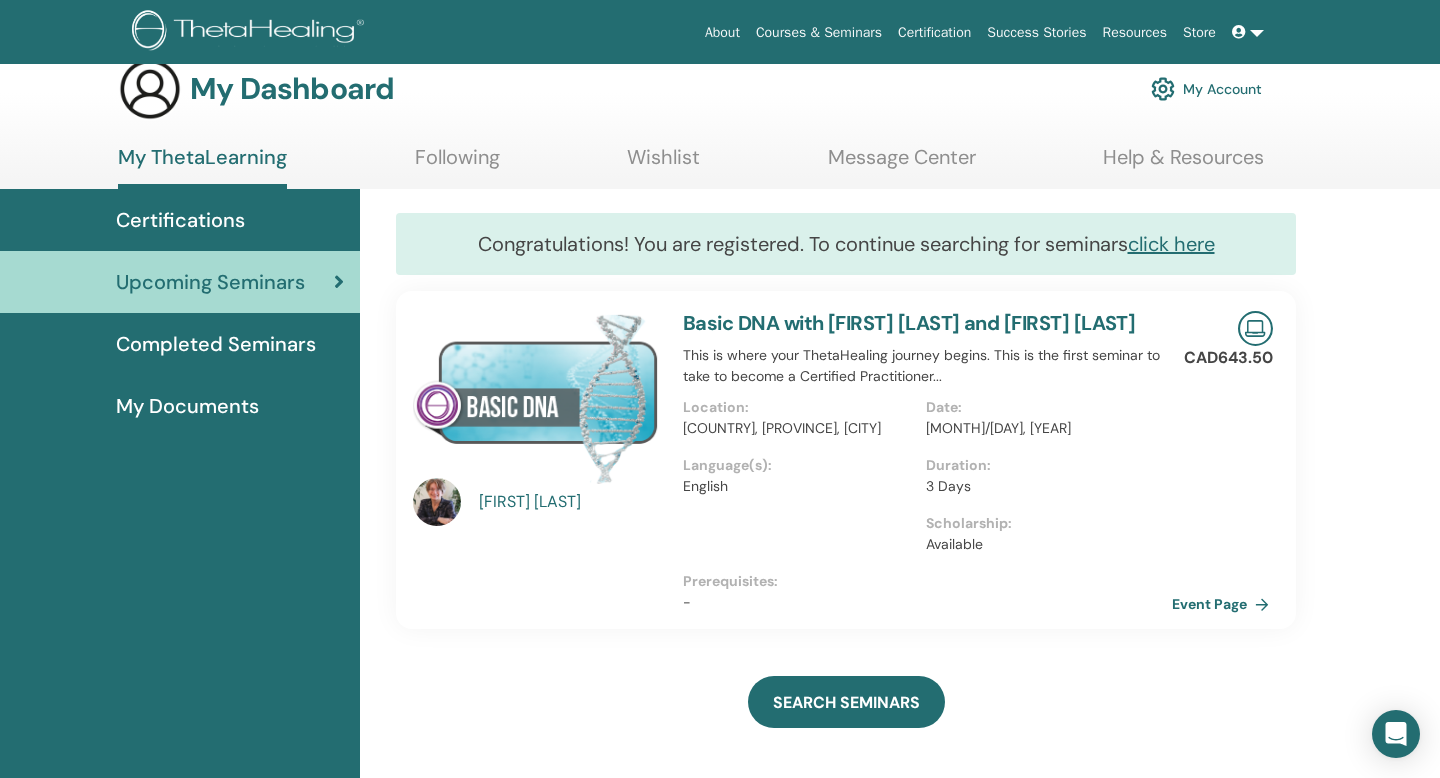 click on "Event Page" at bounding box center [1224, 604] 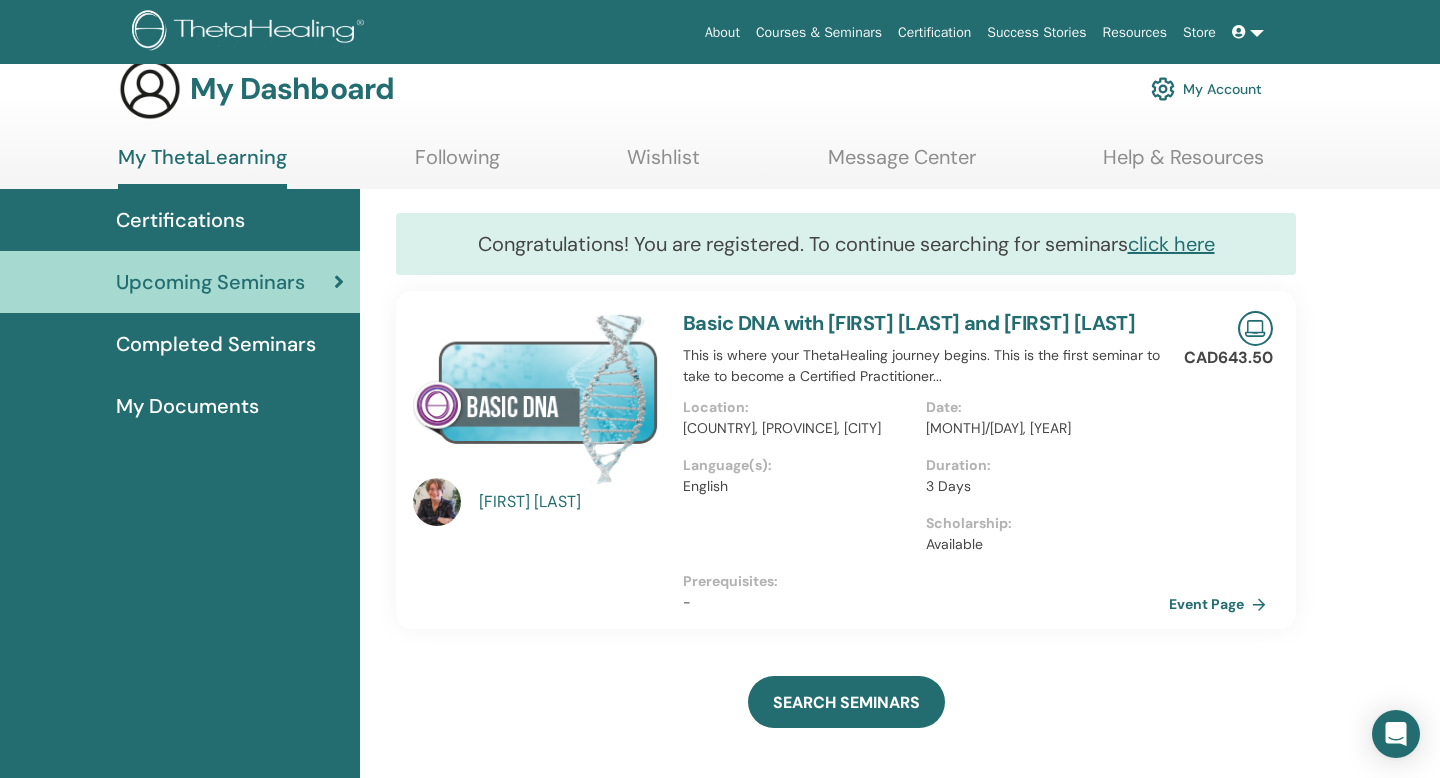 click on "Basic DNA with [FIRST] [LAST] and [FIRST] [LAST]" at bounding box center [909, 323] 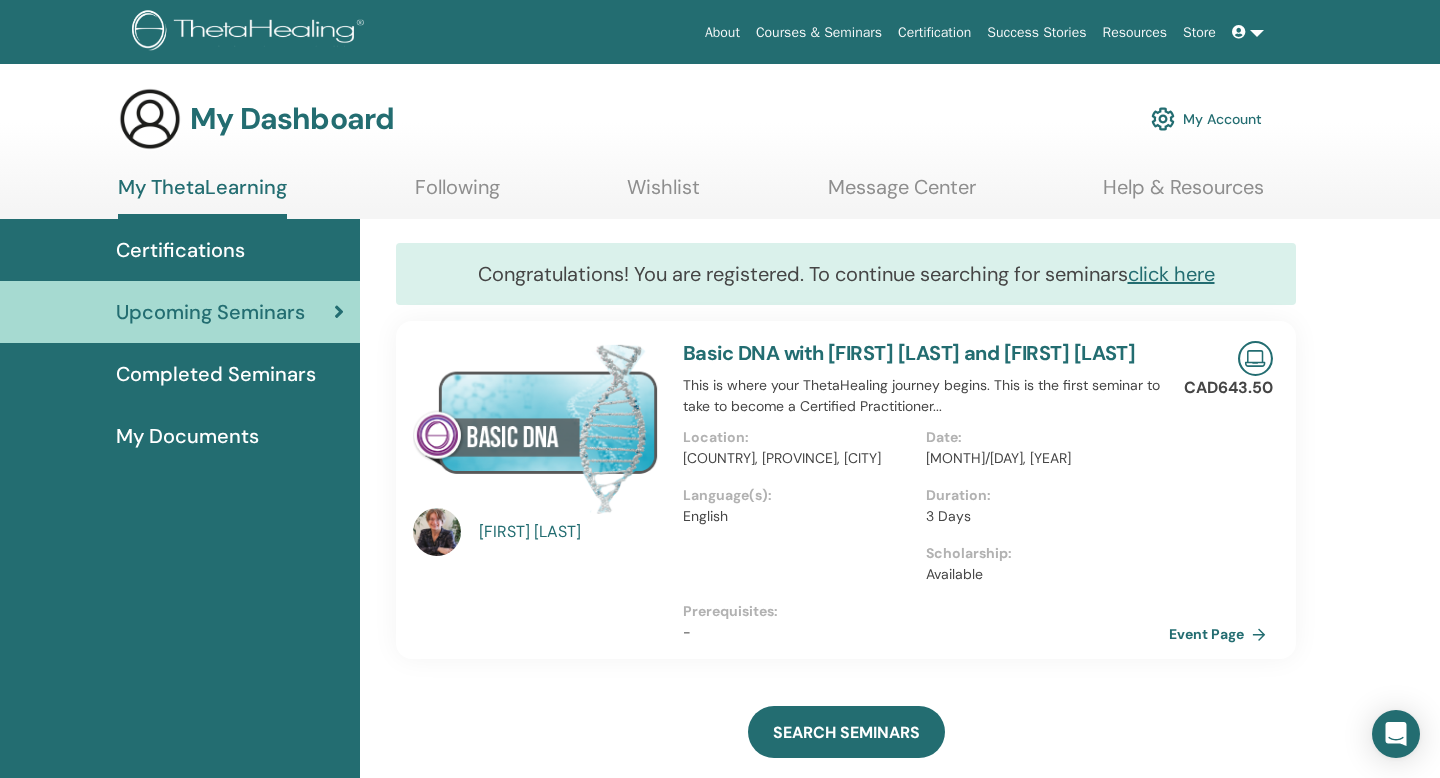 scroll, scrollTop: 0, scrollLeft: 0, axis: both 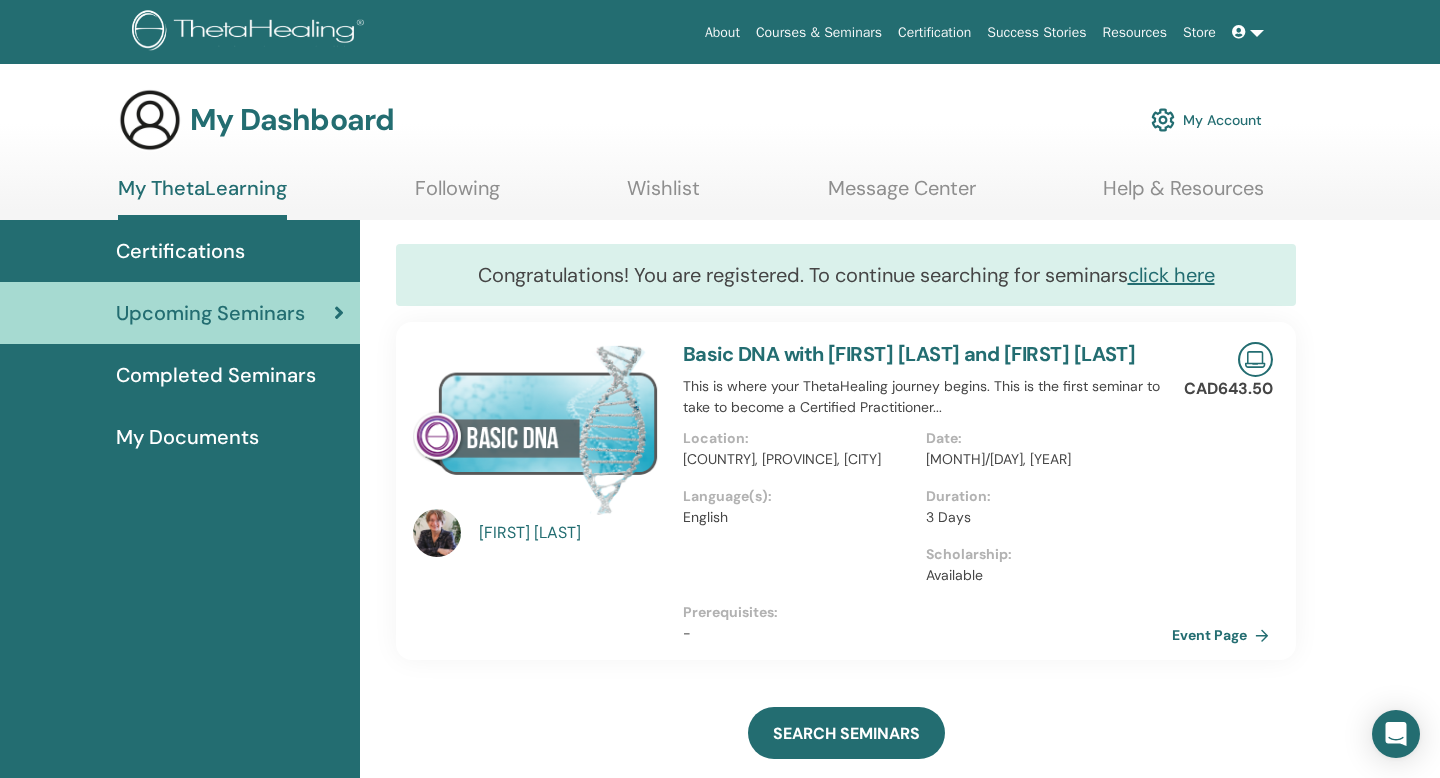 click on "Event Page" at bounding box center [1224, 635] 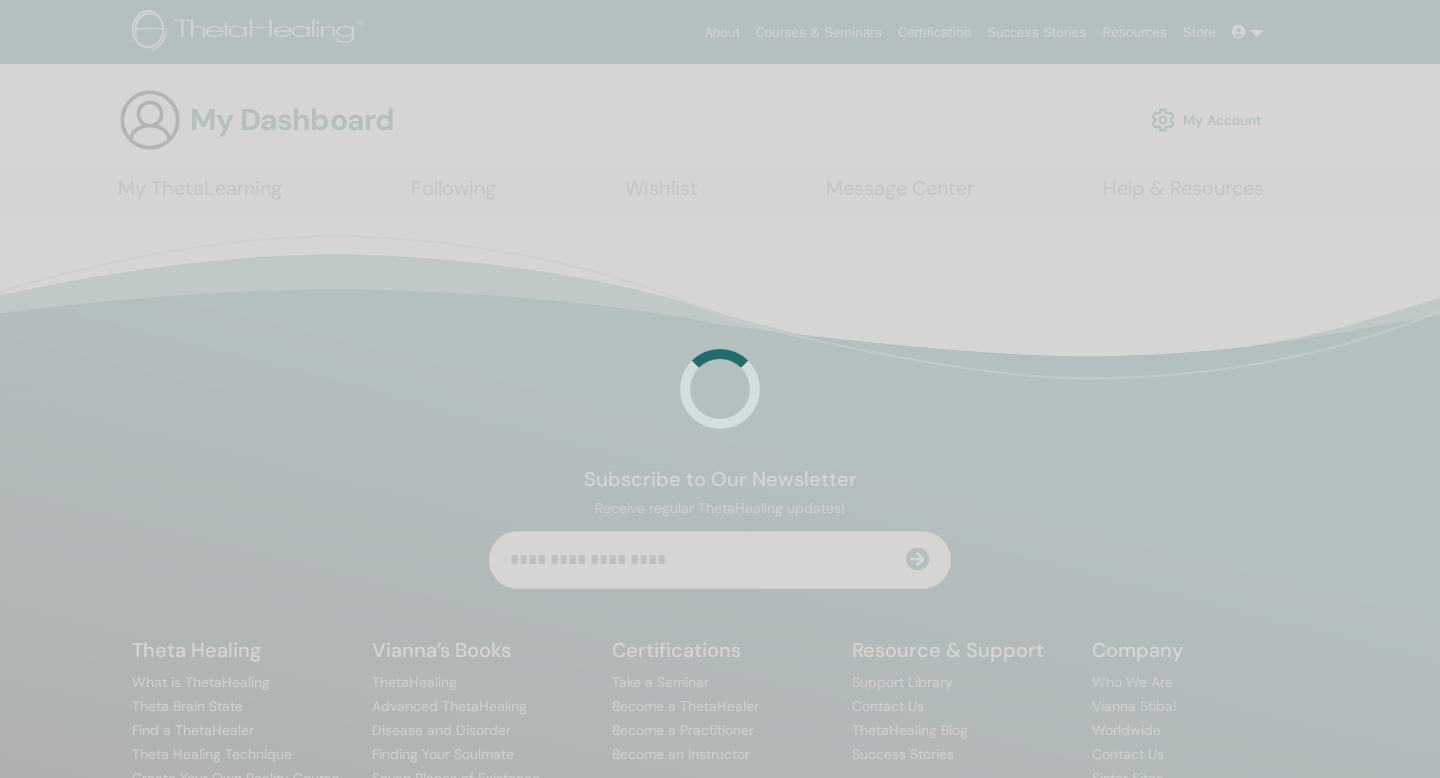 scroll, scrollTop: 0, scrollLeft: 0, axis: both 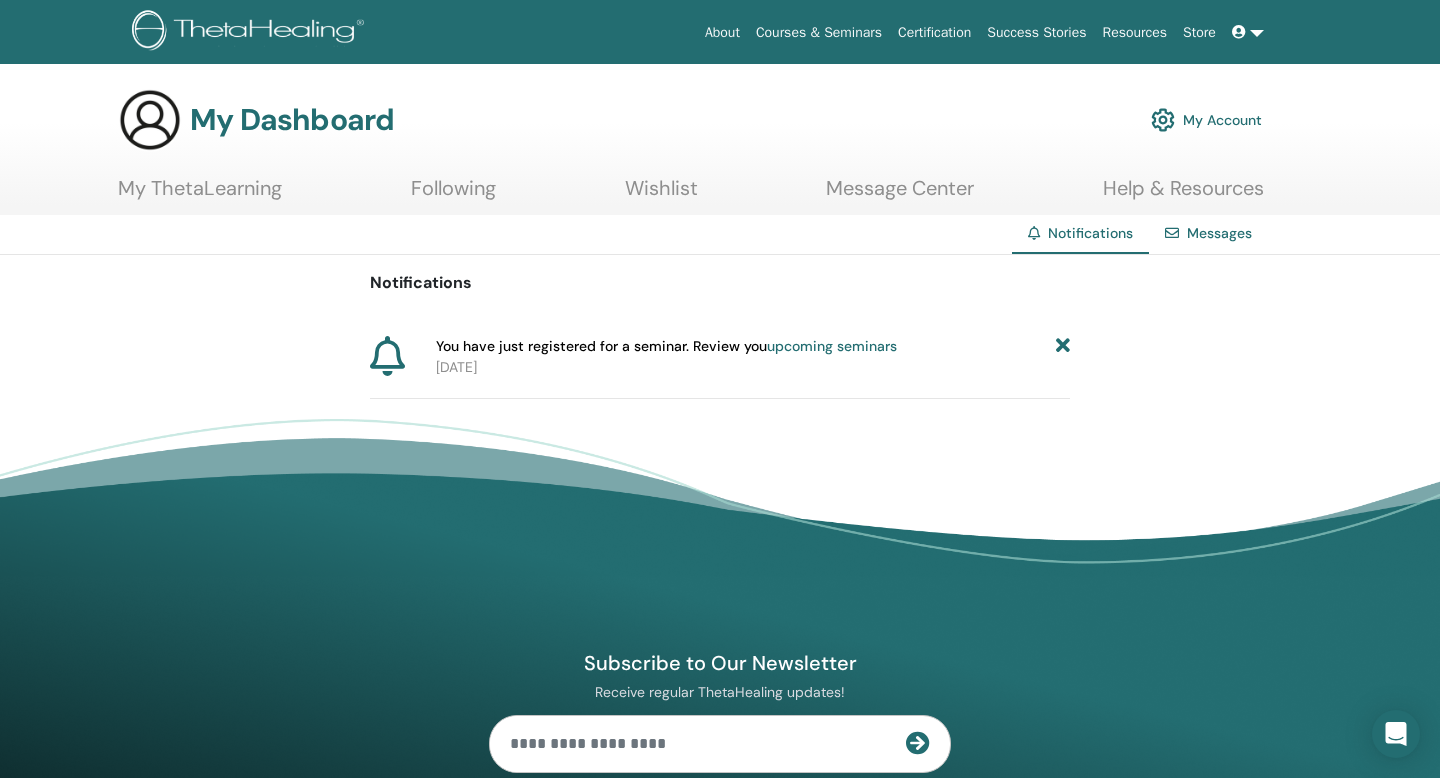 click on "upcoming seminars" at bounding box center (832, 346) 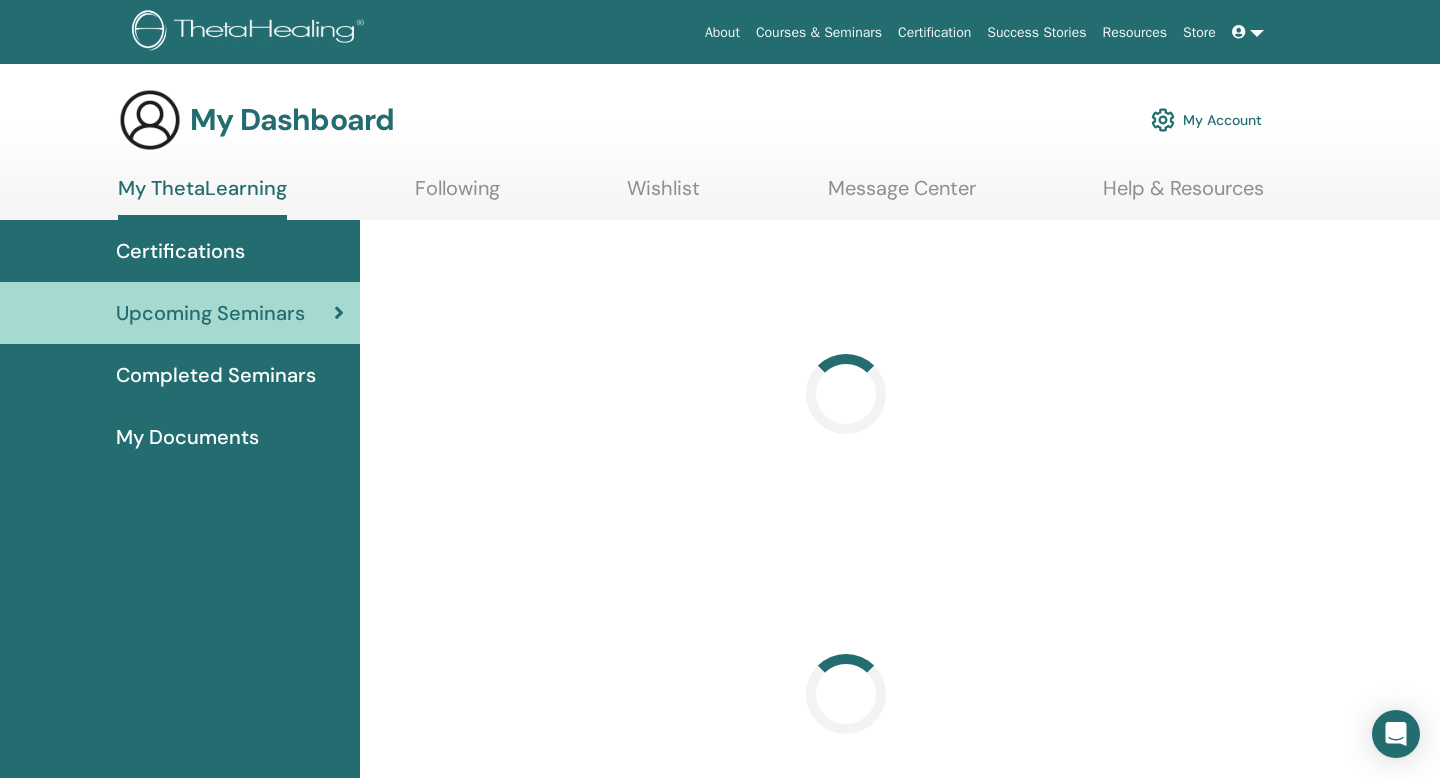 scroll, scrollTop: 0, scrollLeft: 0, axis: both 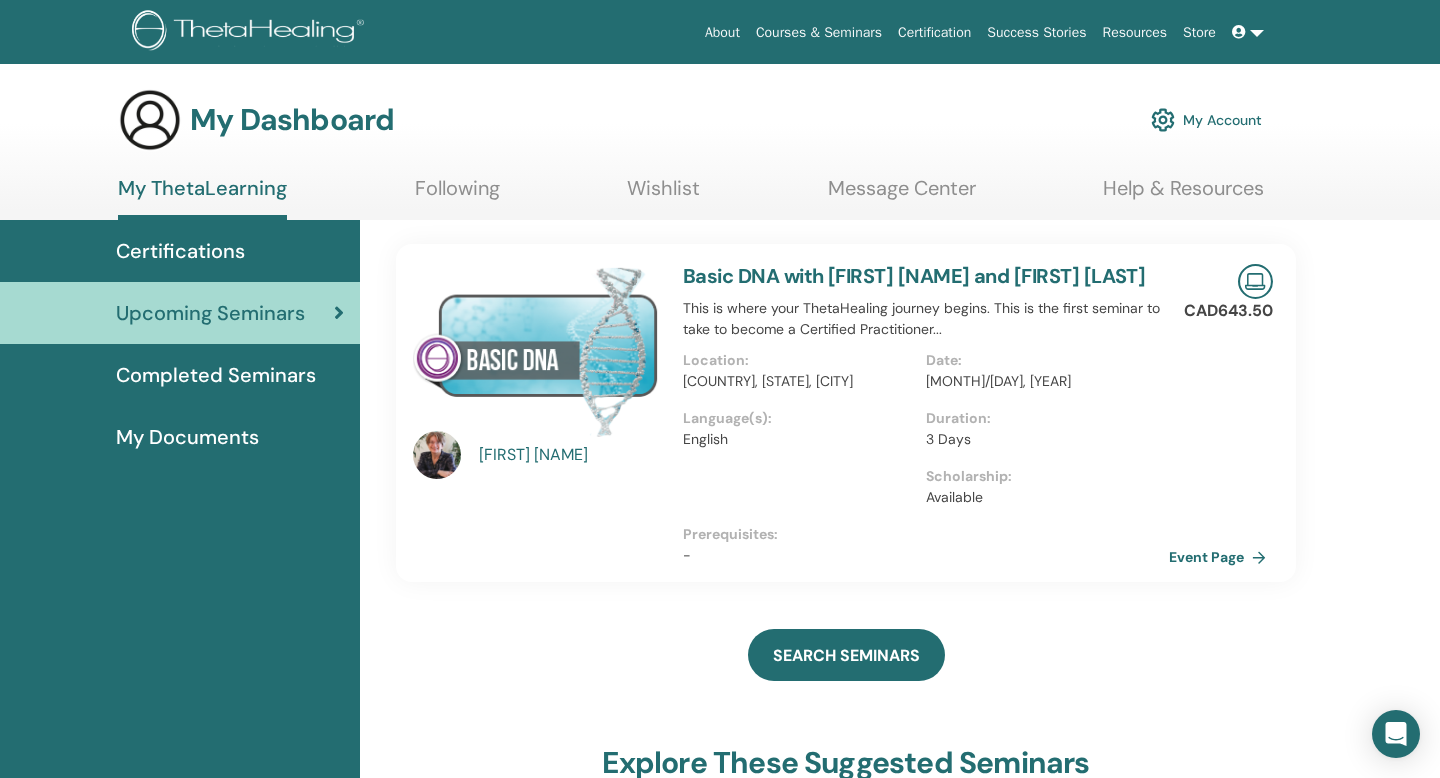 click at bounding box center [1255, 281] 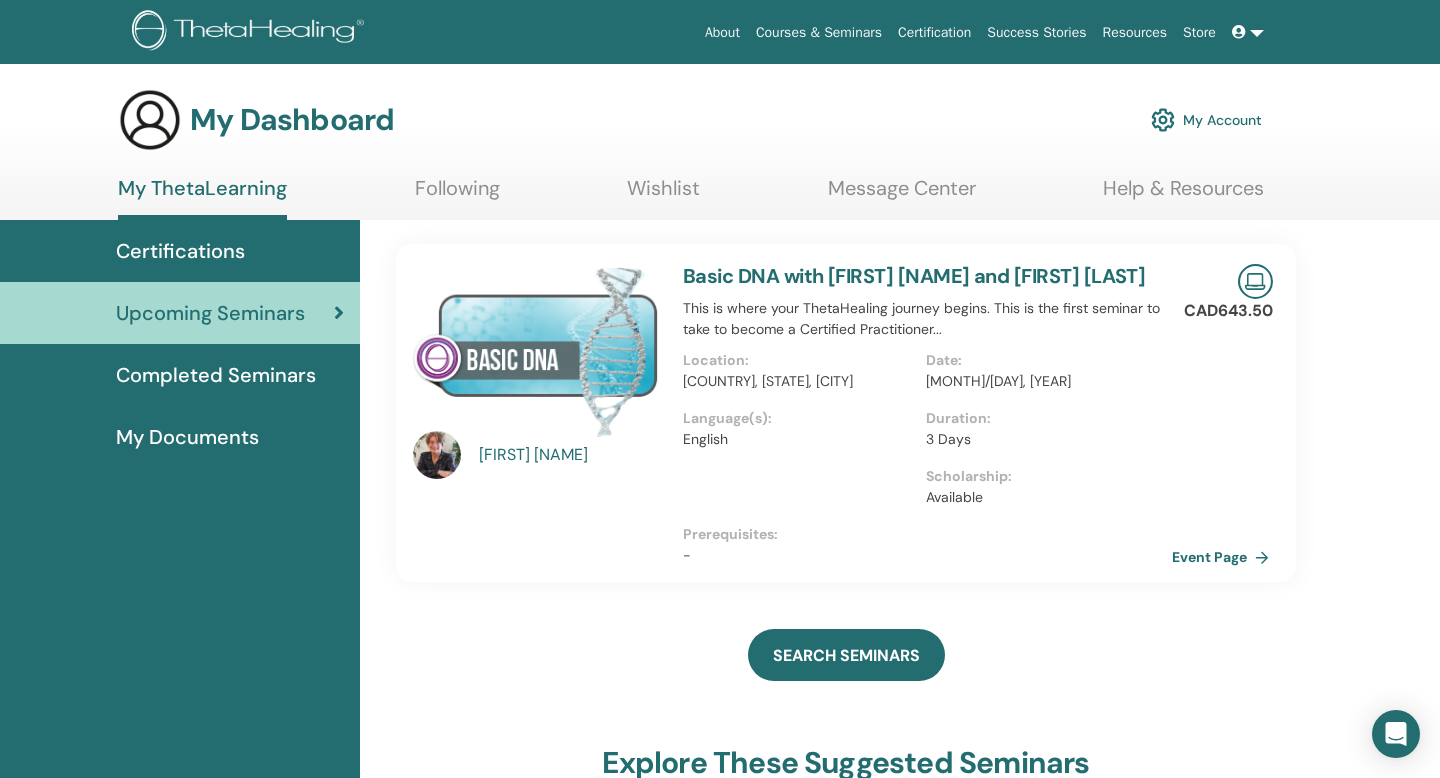 click on "Event Page" at bounding box center (1224, 557) 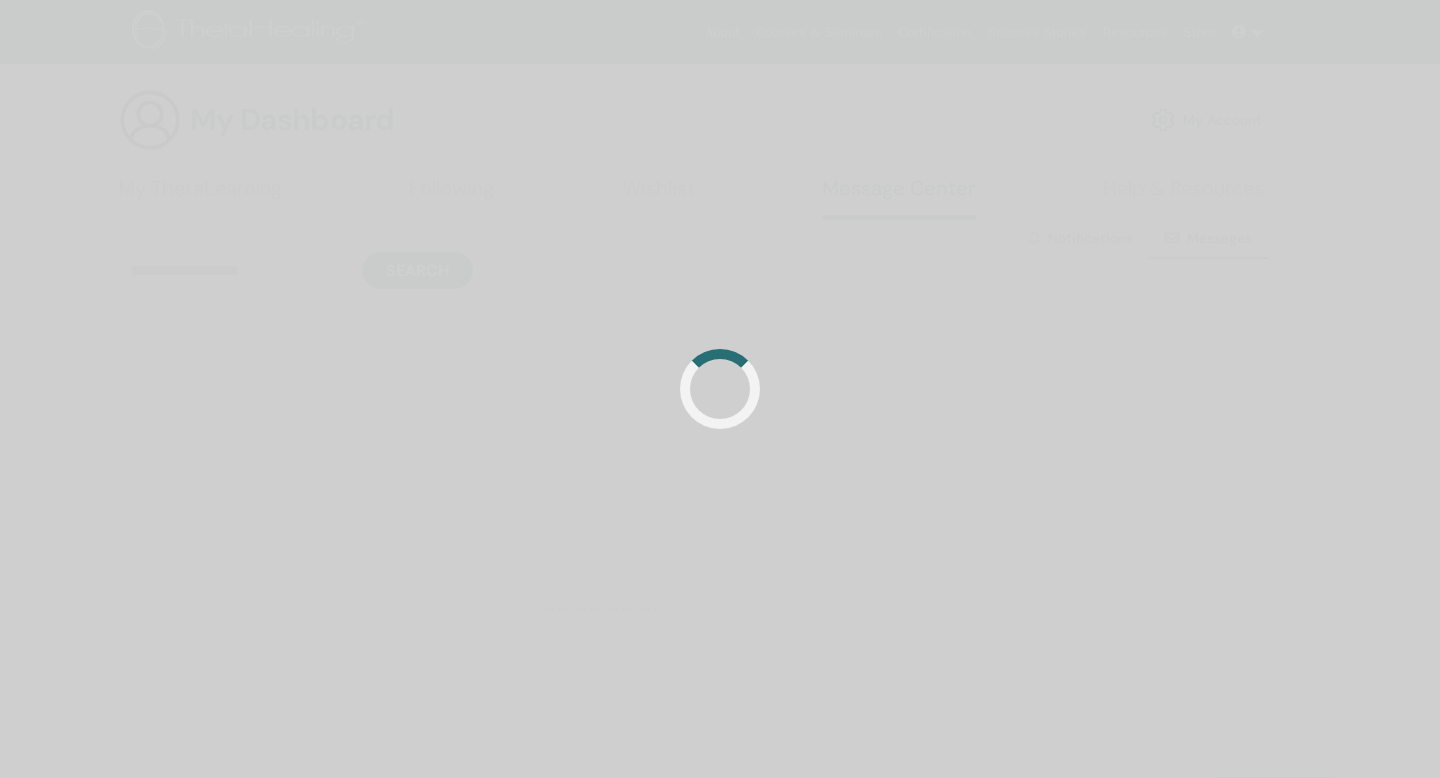 scroll, scrollTop: 0, scrollLeft: 0, axis: both 